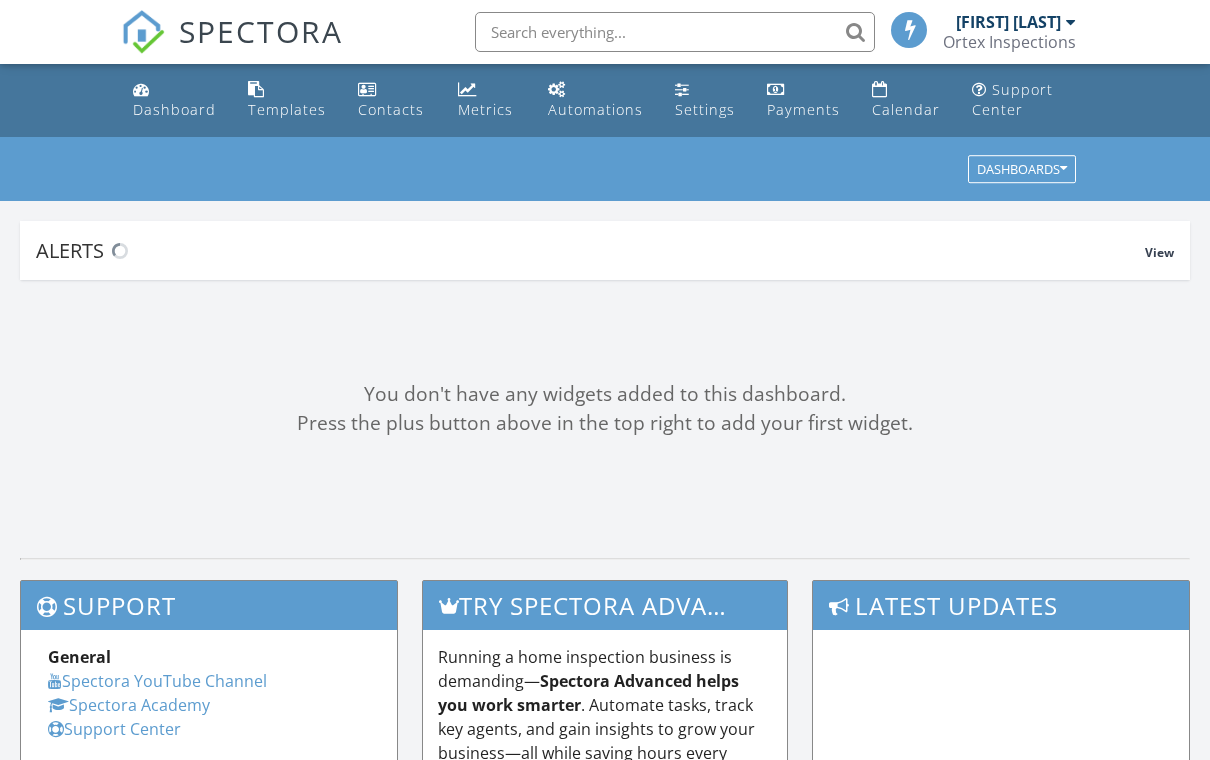 scroll, scrollTop: 0, scrollLeft: 0, axis: both 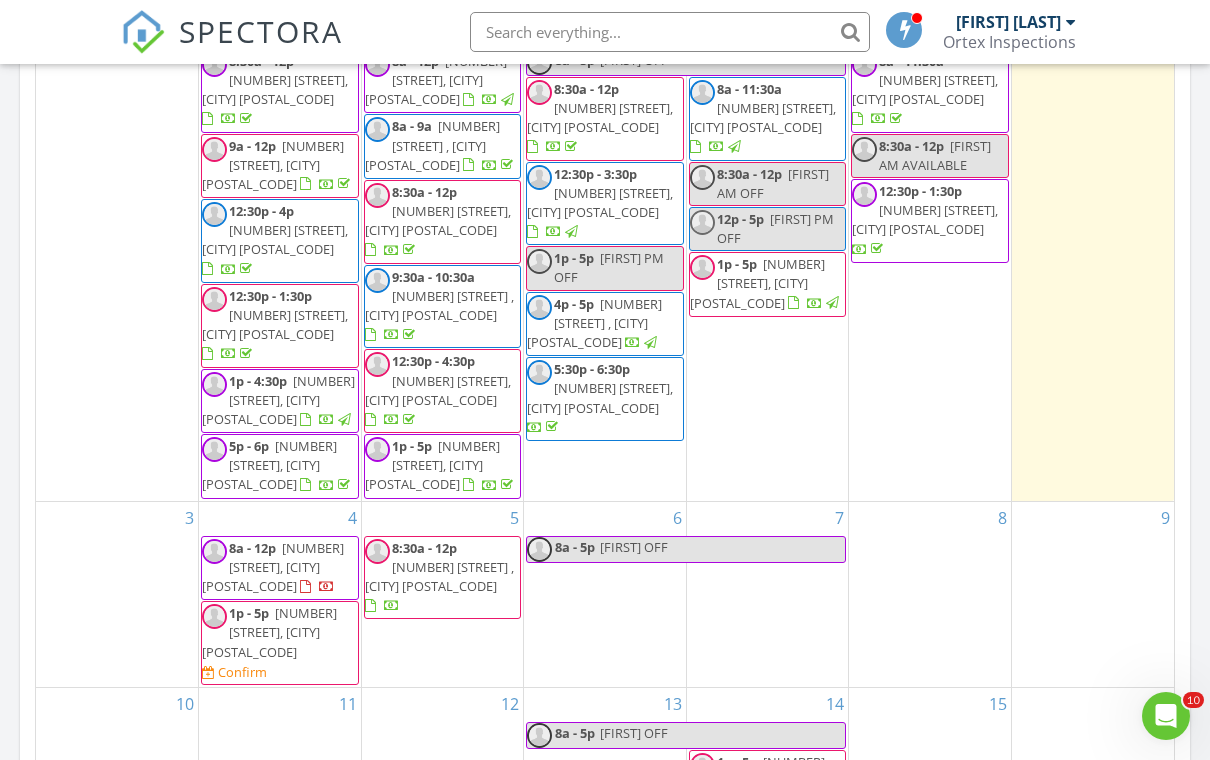 drag, startPoint x: 0, startPoint y: 0, endPoint x: 315, endPoint y: 582, distance: 661.77716 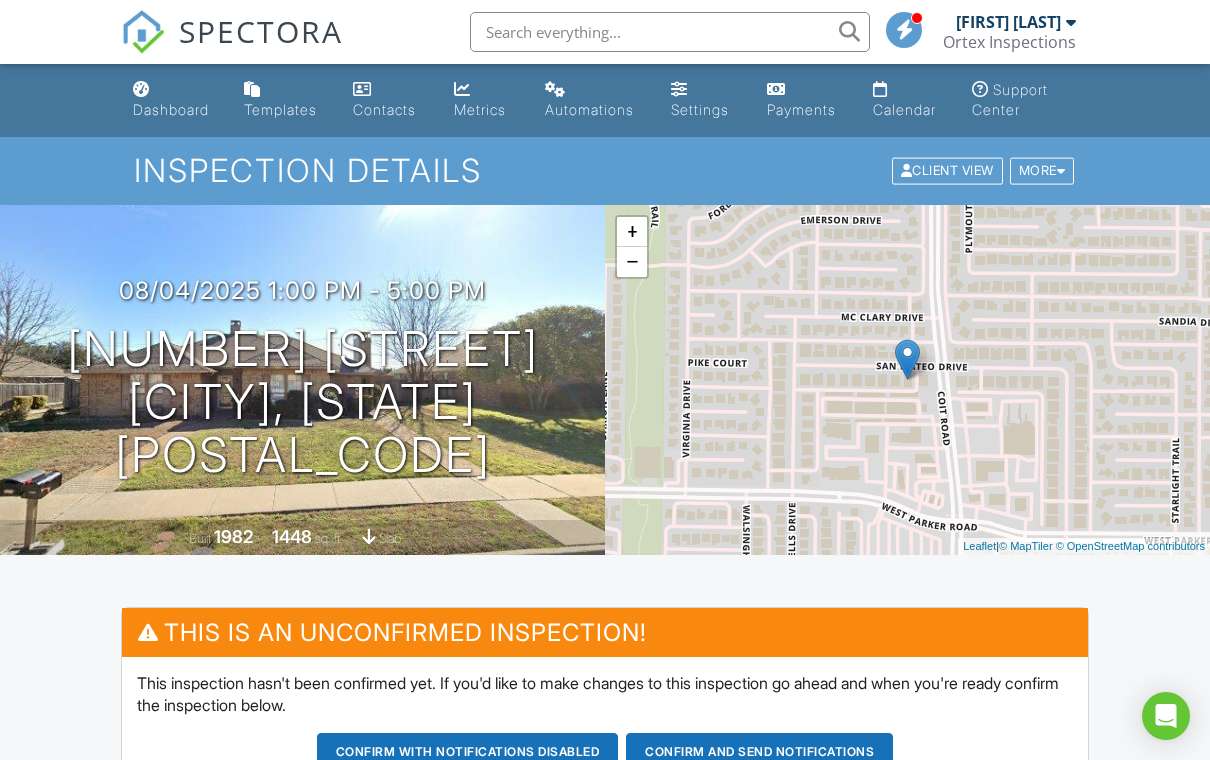 scroll, scrollTop: 0, scrollLeft: 0, axis: both 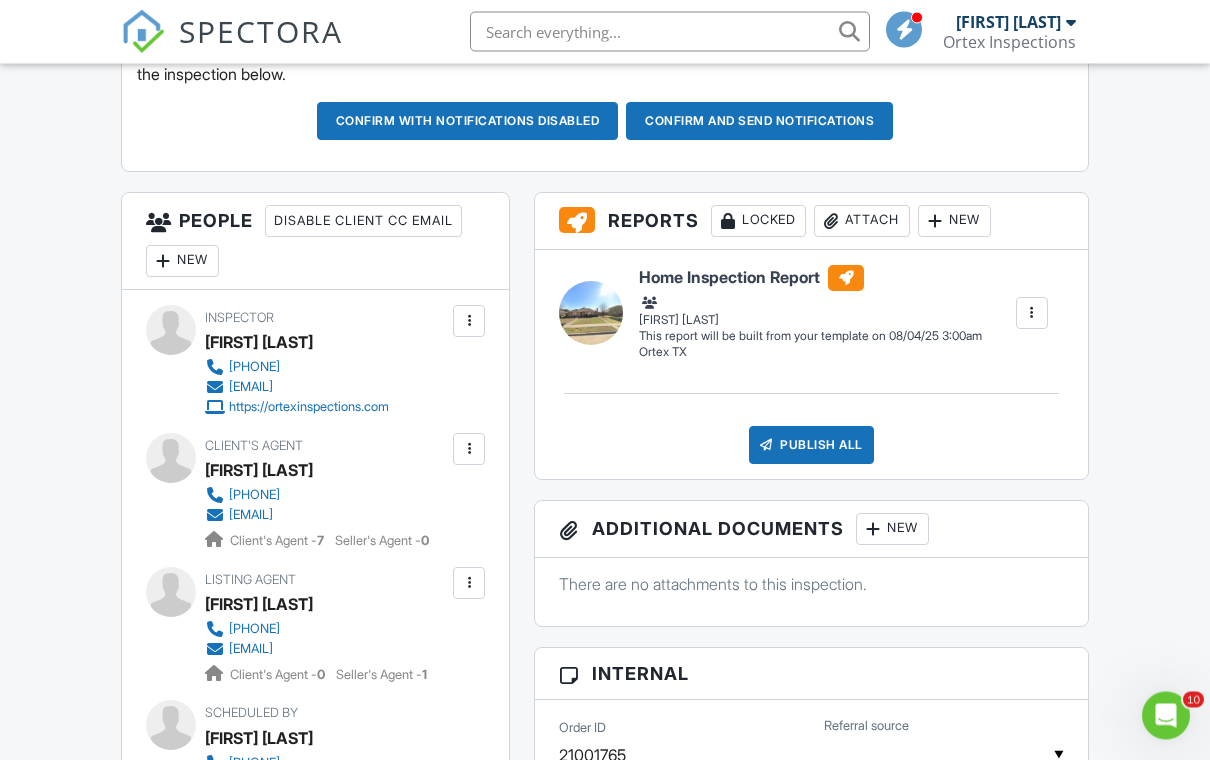 drag, startPoint x: 0, startPoint y: 0, endPoint x: 258, endPoint y: 407, distance: 481.88483 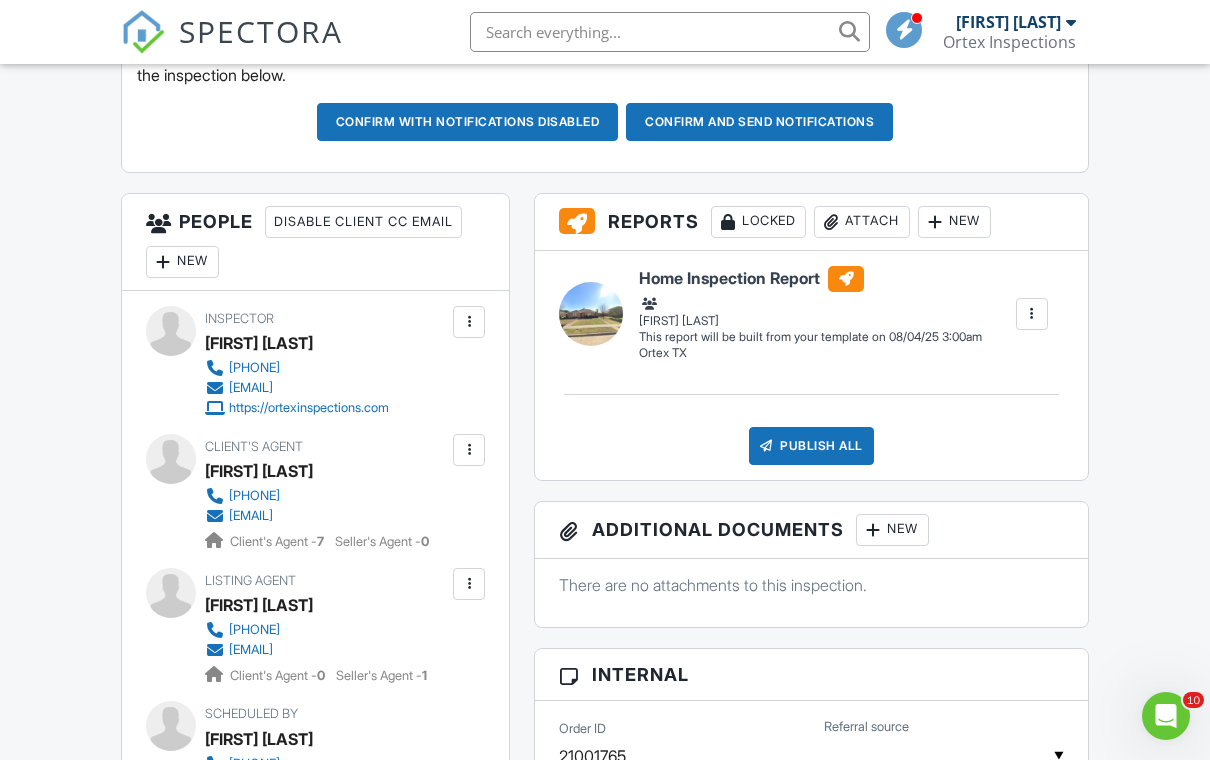 click on "New" at bounding box center [182, 262] 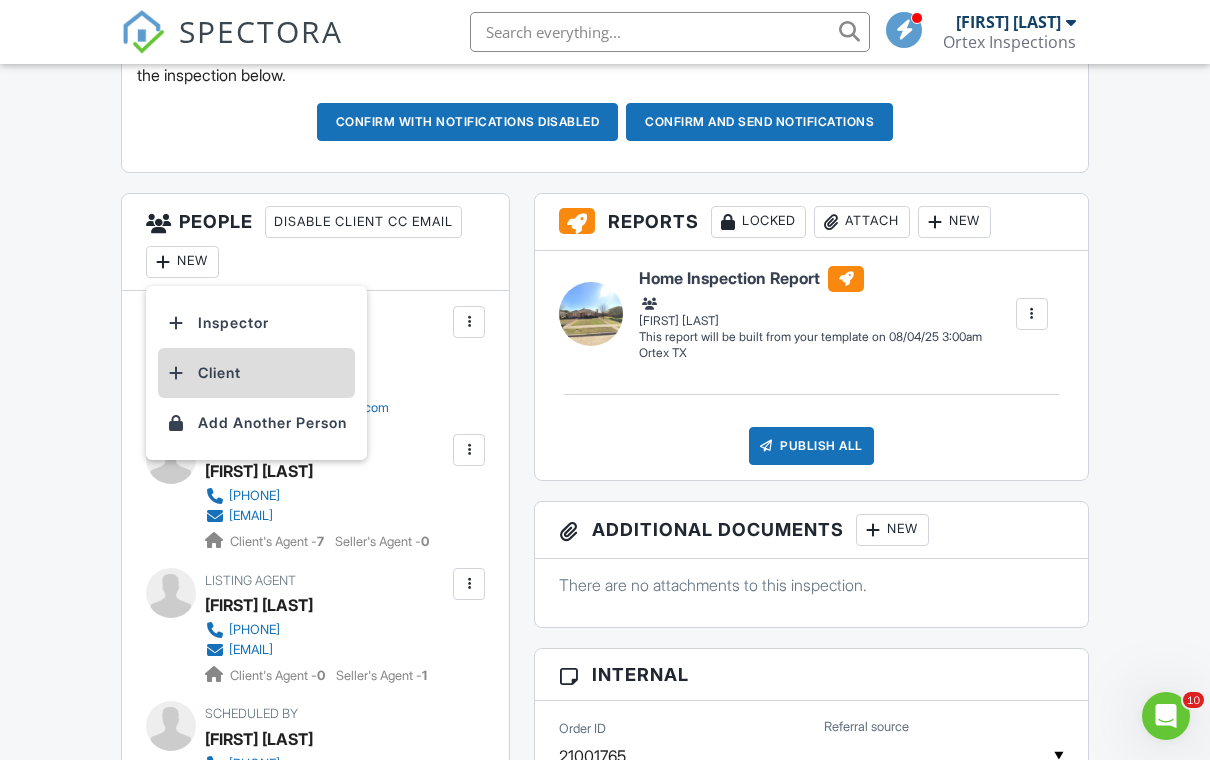 click on "Client" at bounding box center [256, 373] 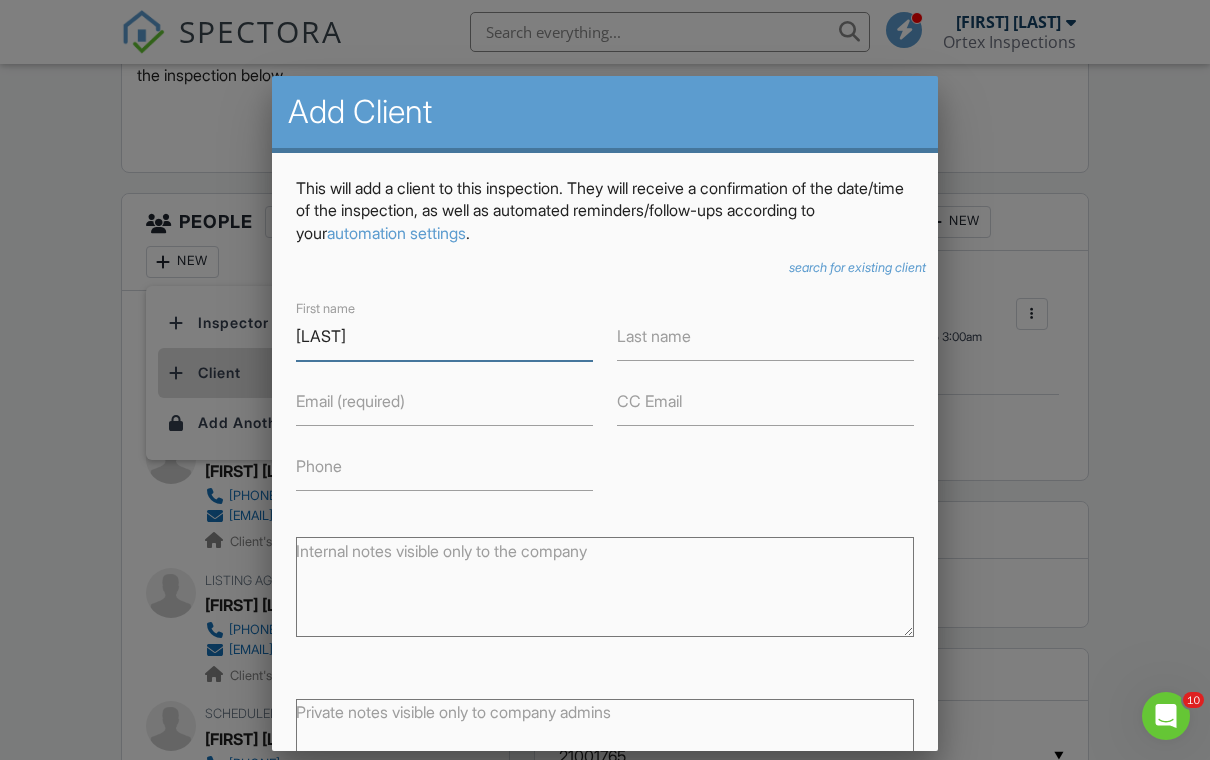 type on "[FIRST]" 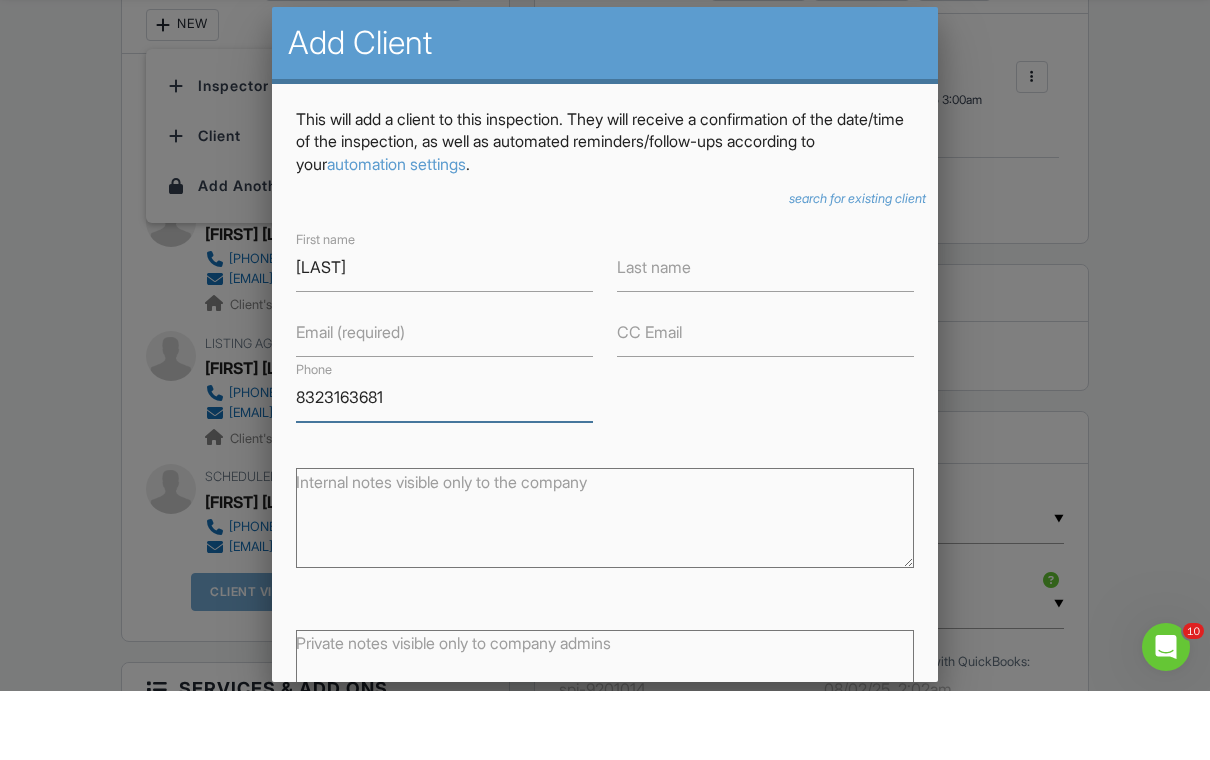 scroll, scrollTop: 963, scrollLeft: 0, axis: vertical 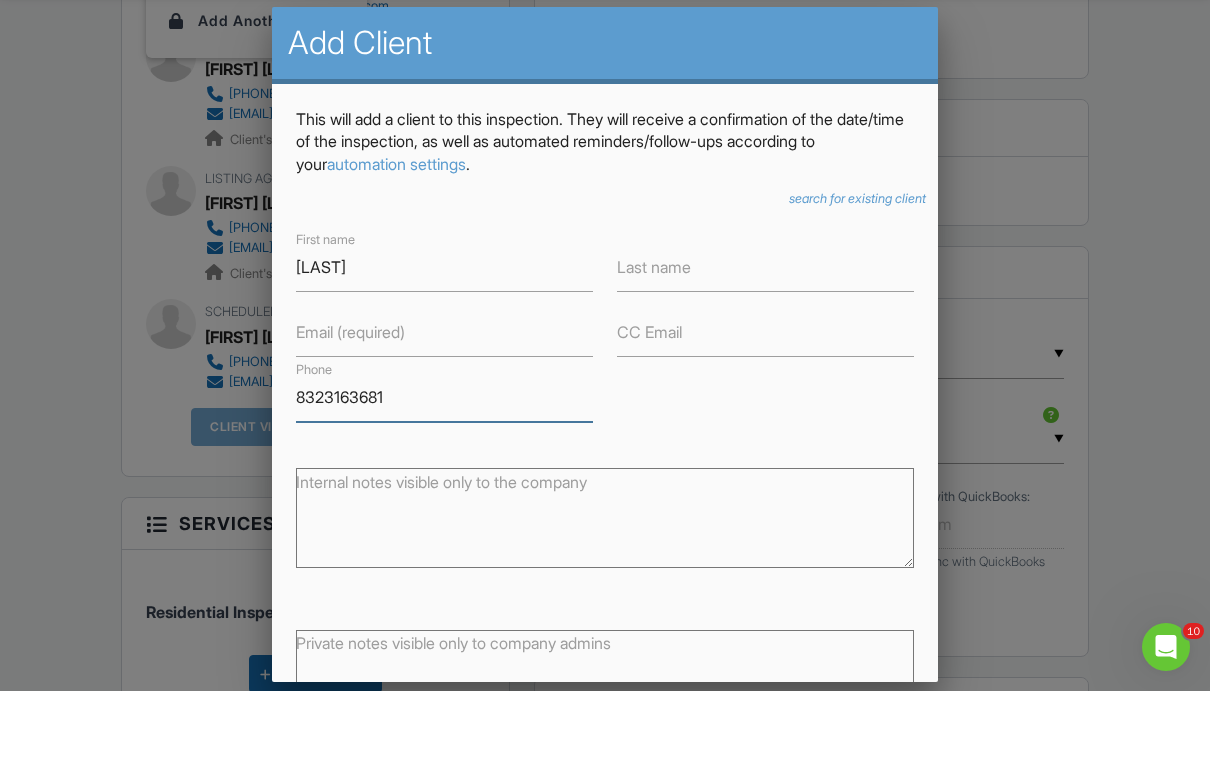 type on "8323163681" 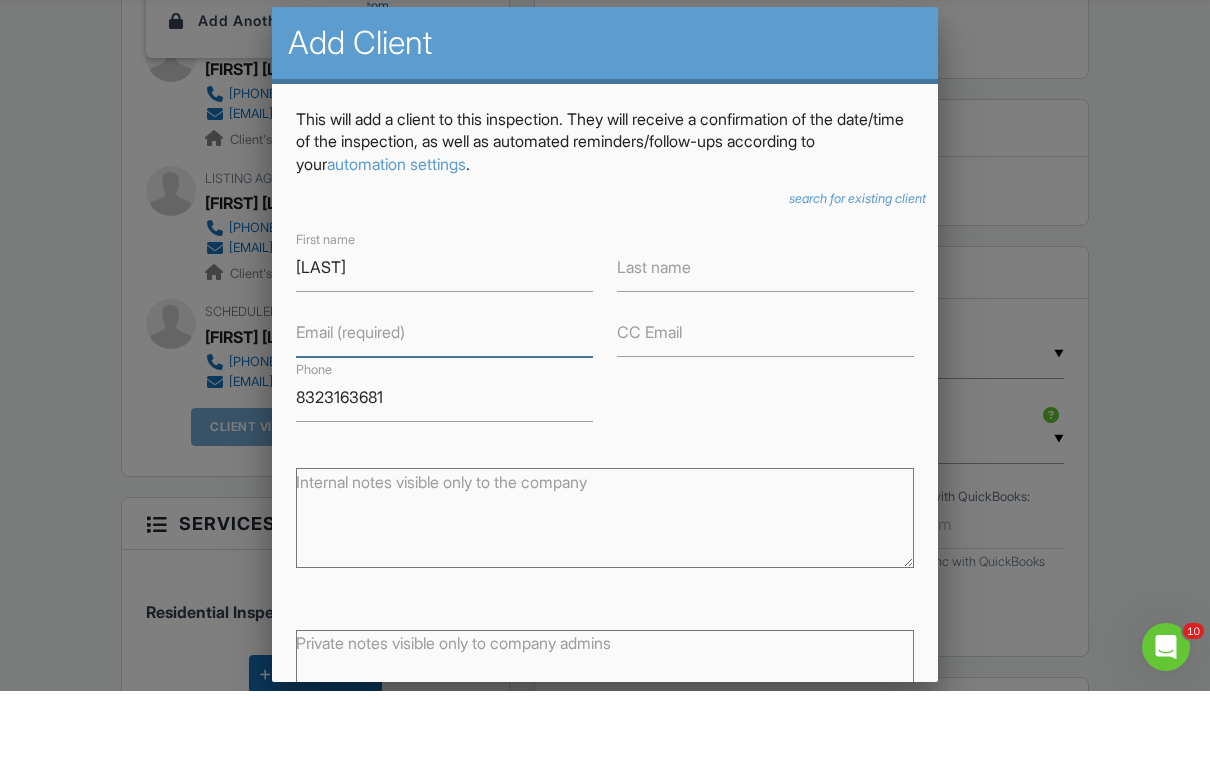click on "Email (required)" at bounding box center (444, 401) 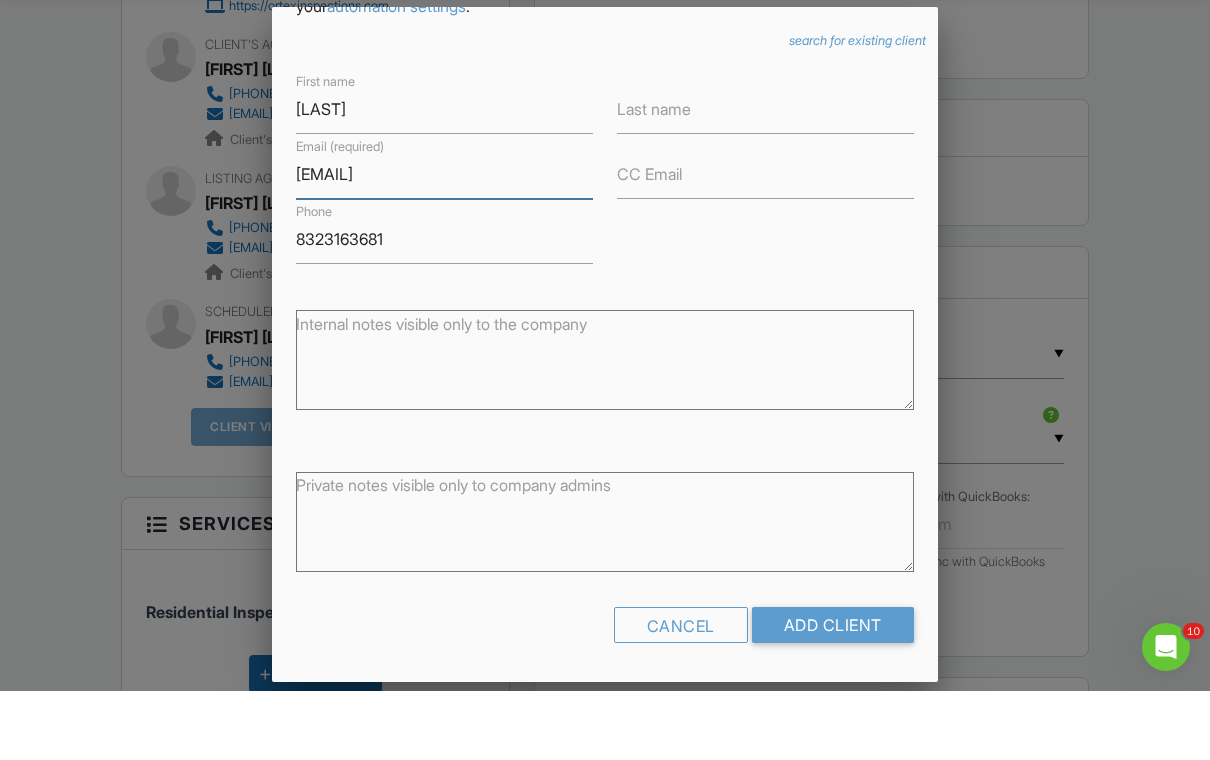 scroll, scrollTop: 156, scrollLeft: 0, axis: vertical 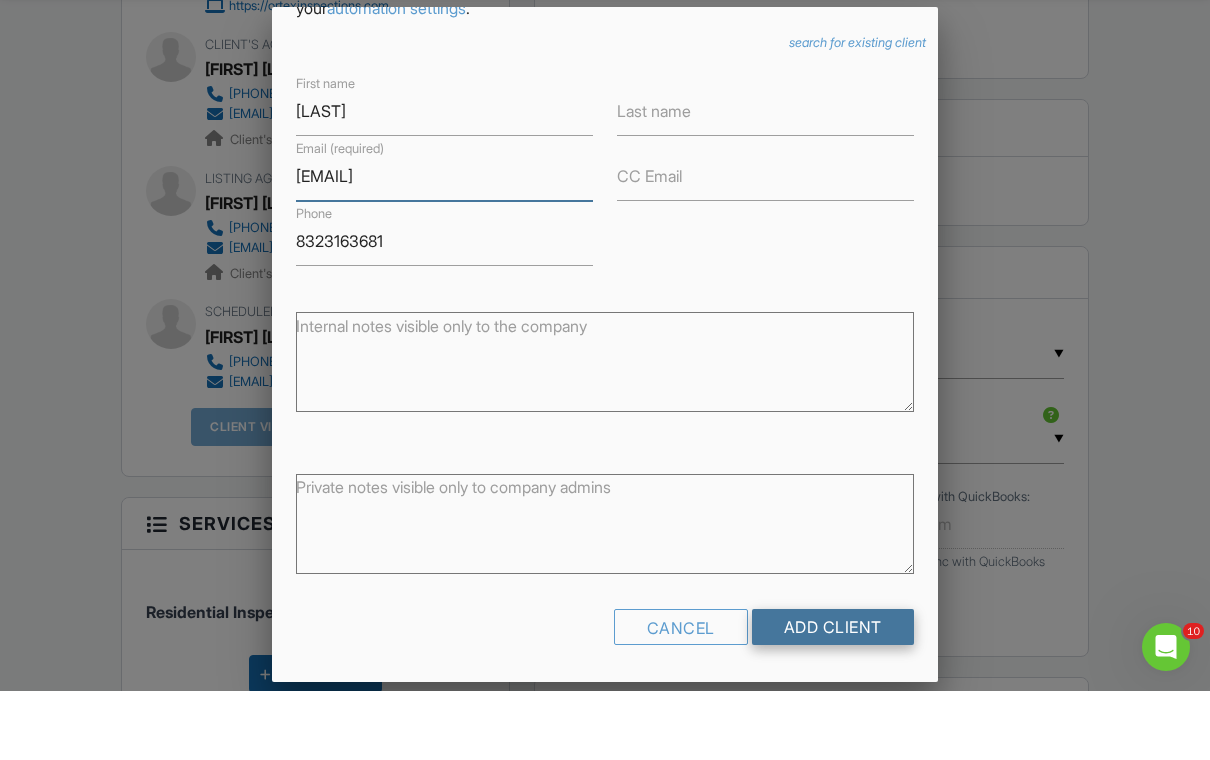 type on "[EMAIL]" 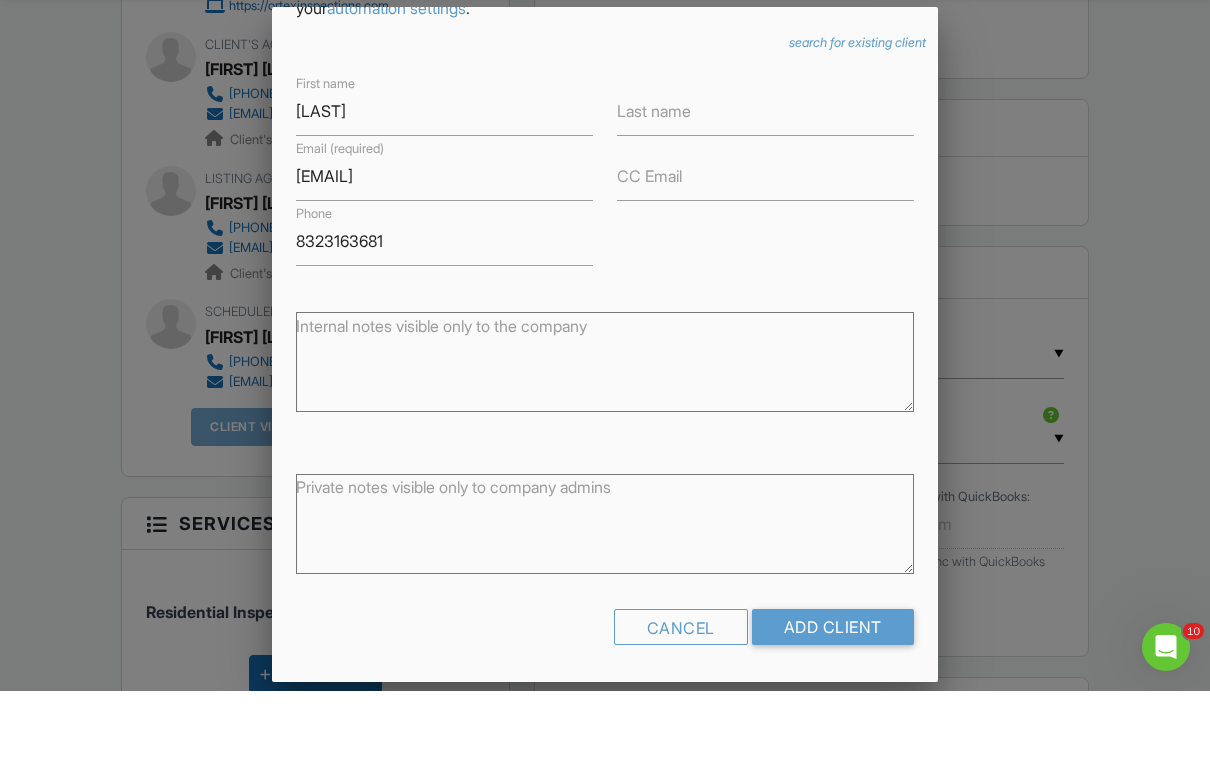 click on "Add Client" at bounding box center [833, 696] 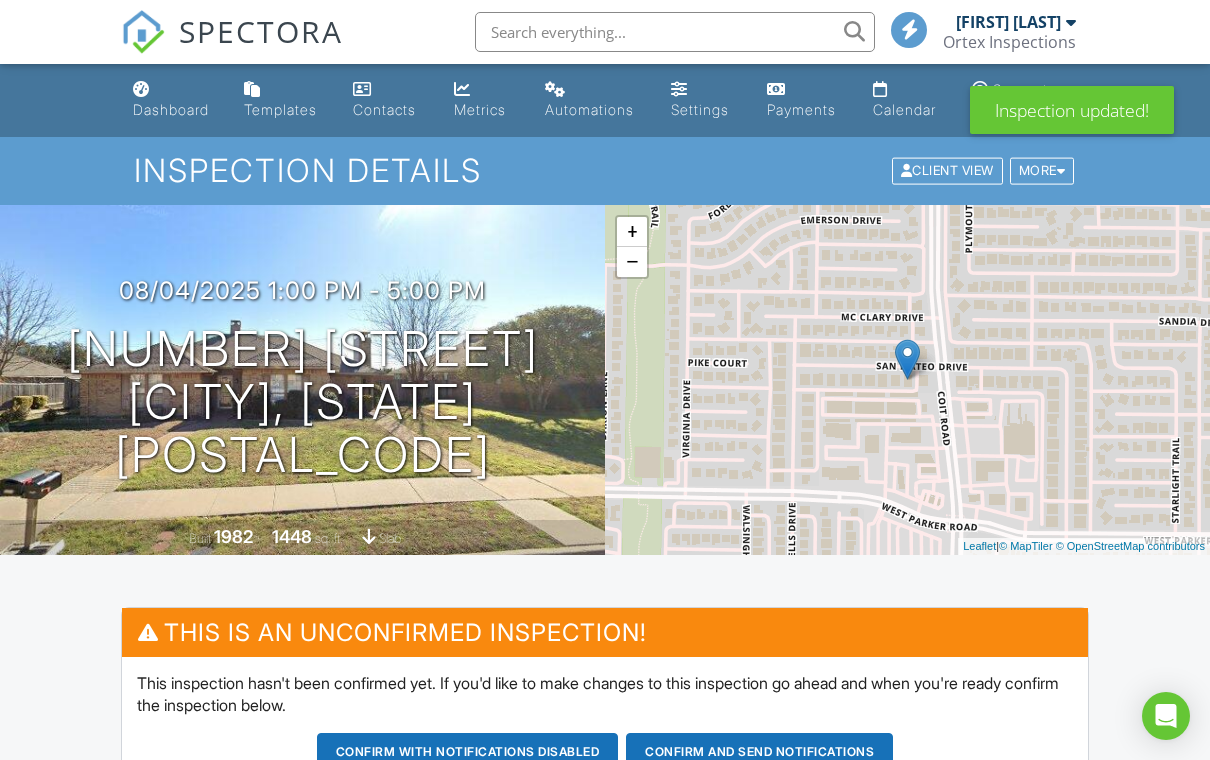scroll, scrollTop: 0, scrollLeft: 0, axis: both 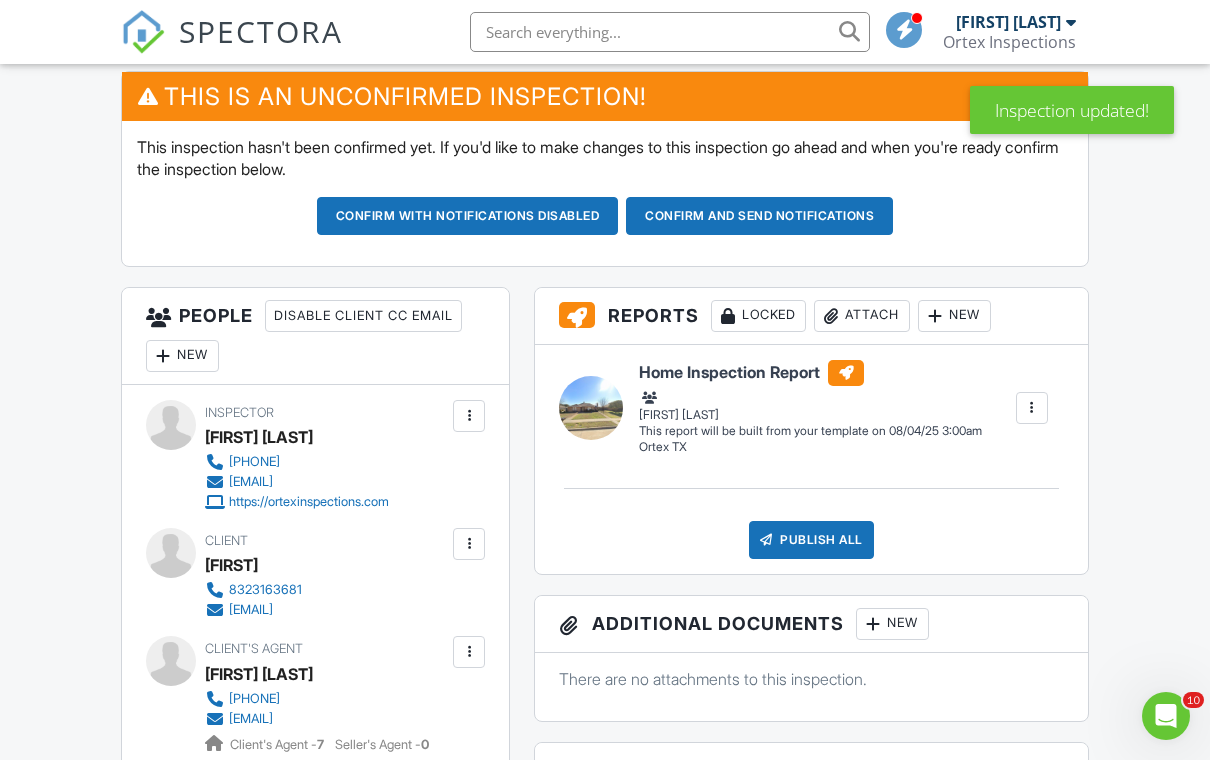 click on "New" at bounding box center [182, 356] 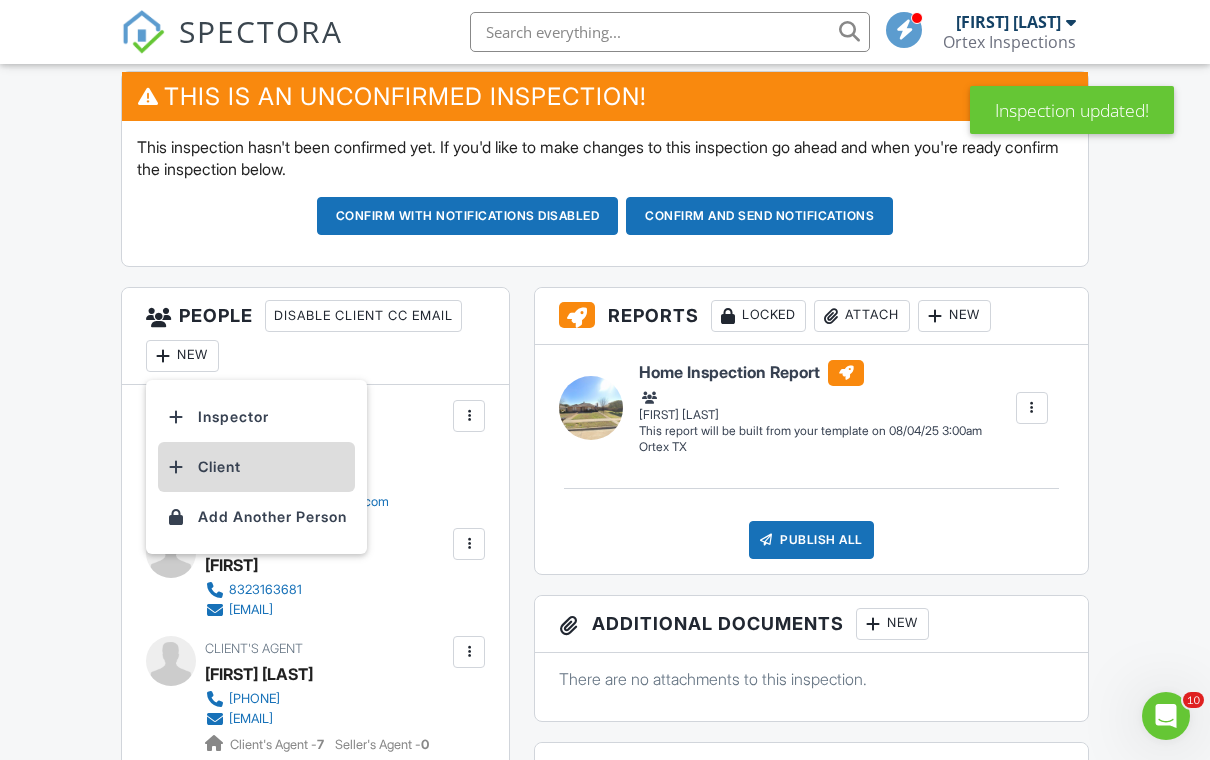 click on "Client" at bounding box center (256, 467) 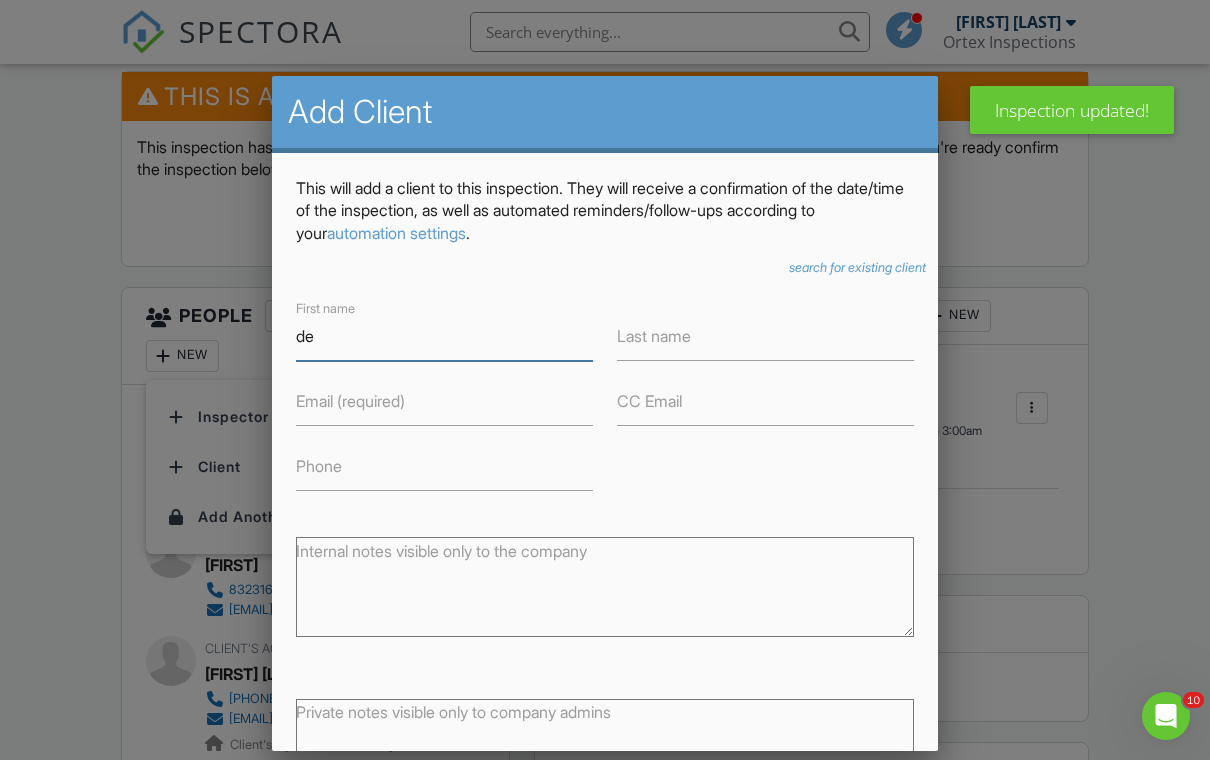 type on "d" 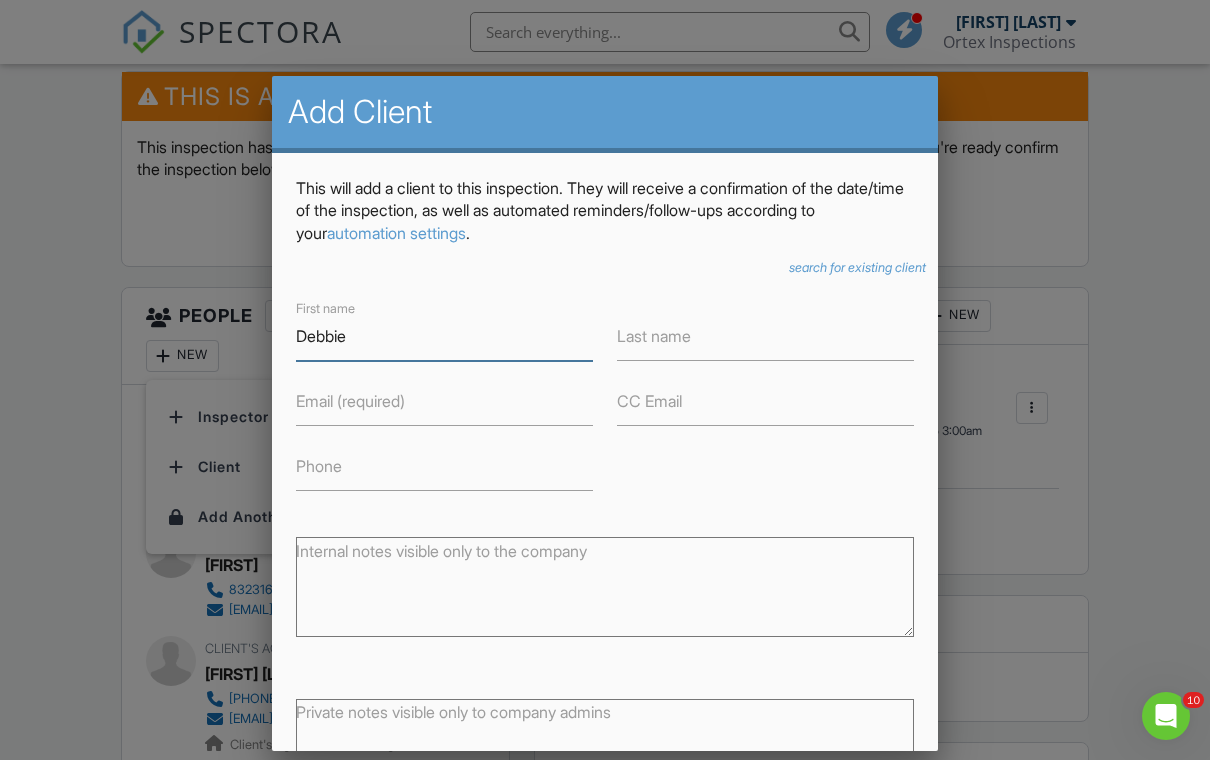 type on "Debbie" 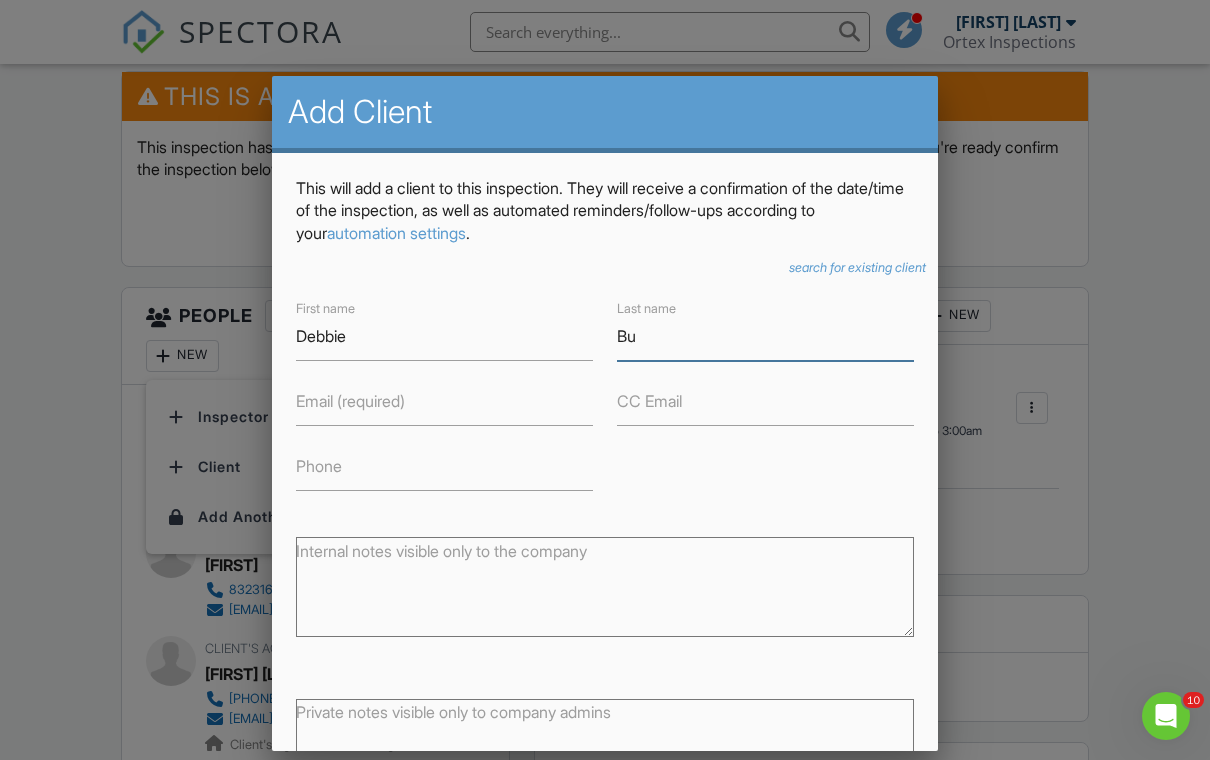 type on "B" 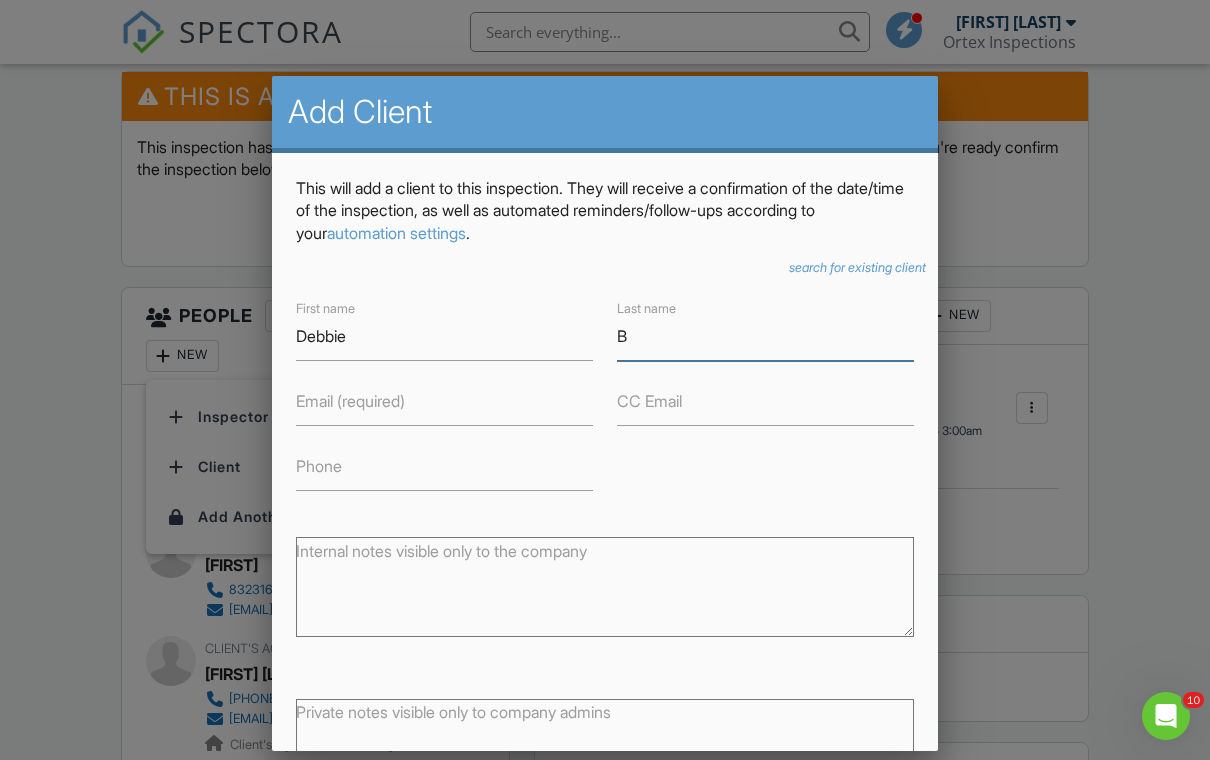type 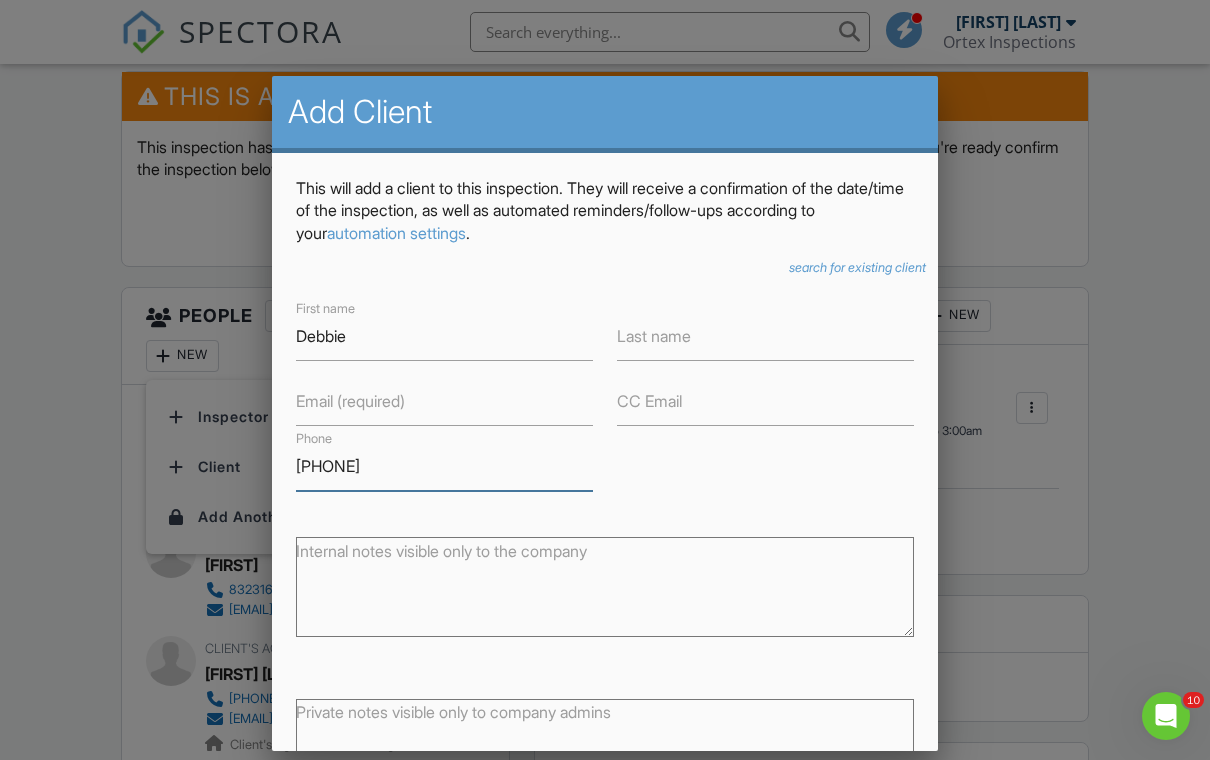 type on "8324666203" 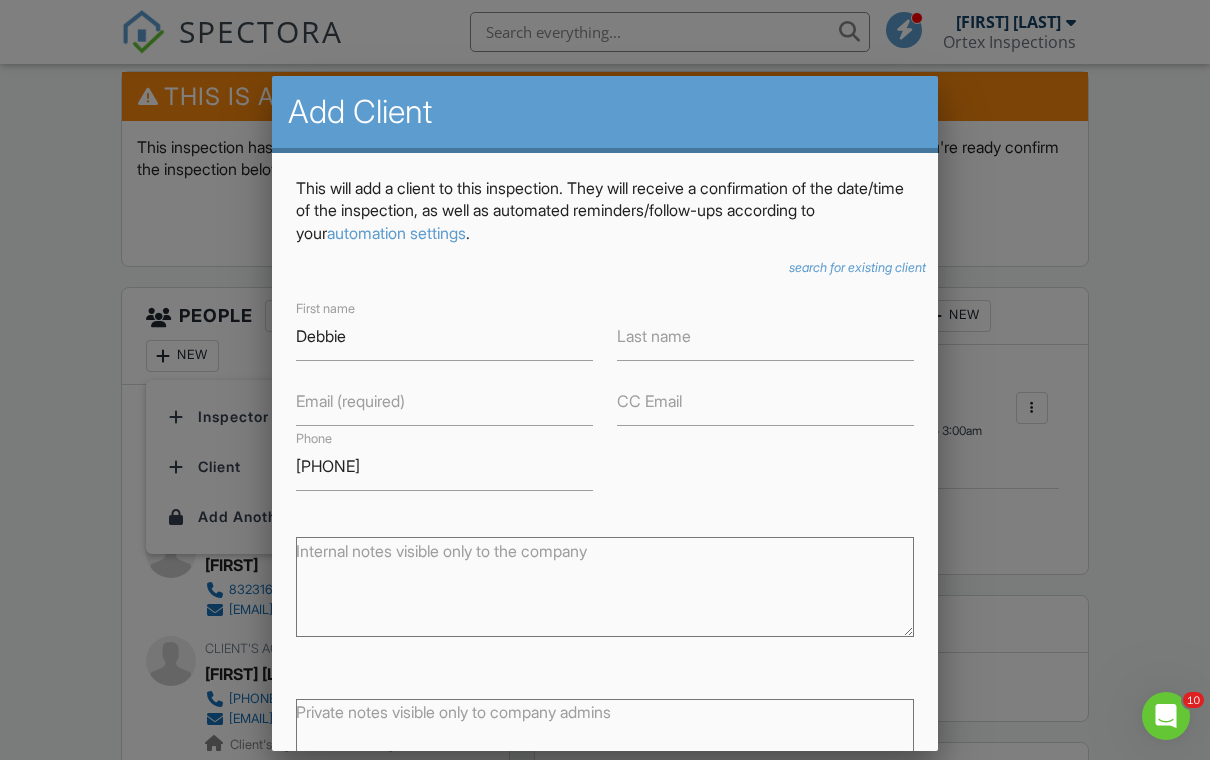 click on "Email (required)" at bounding box center [350, 401] 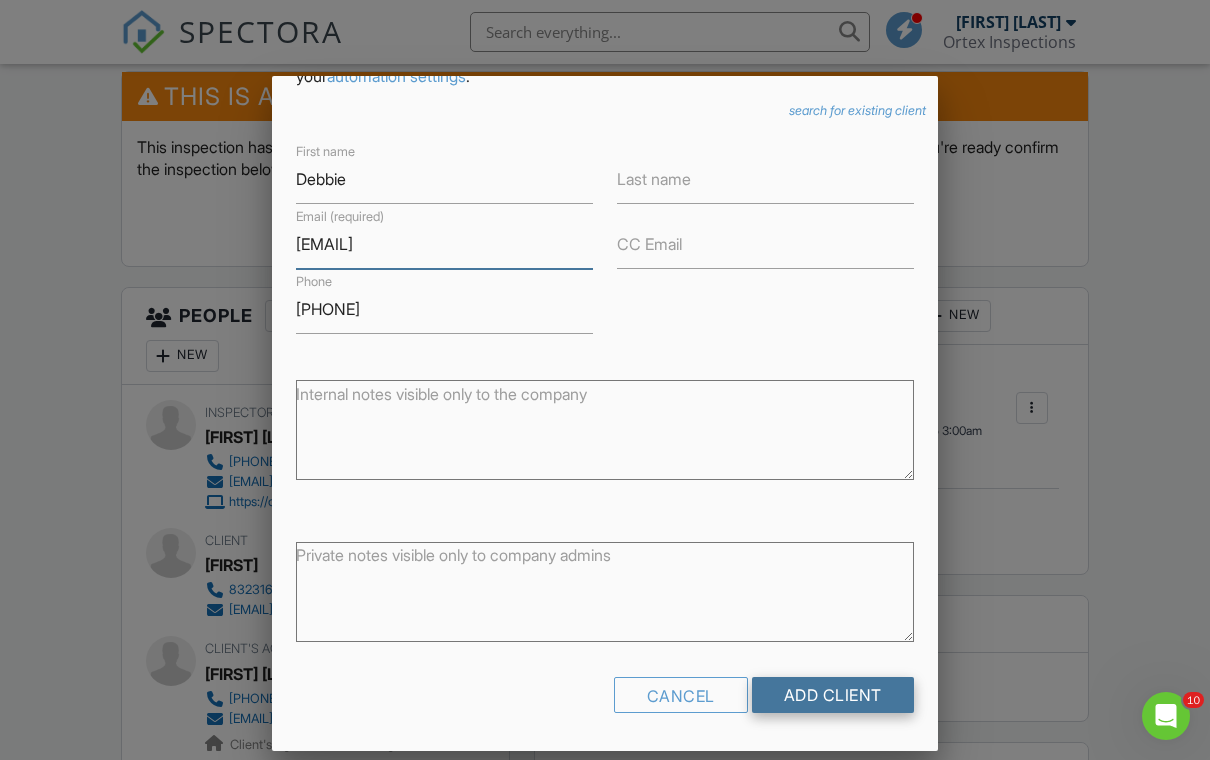 scroll, scrollTop: 156, scrollLeft: 0, axis: vertical 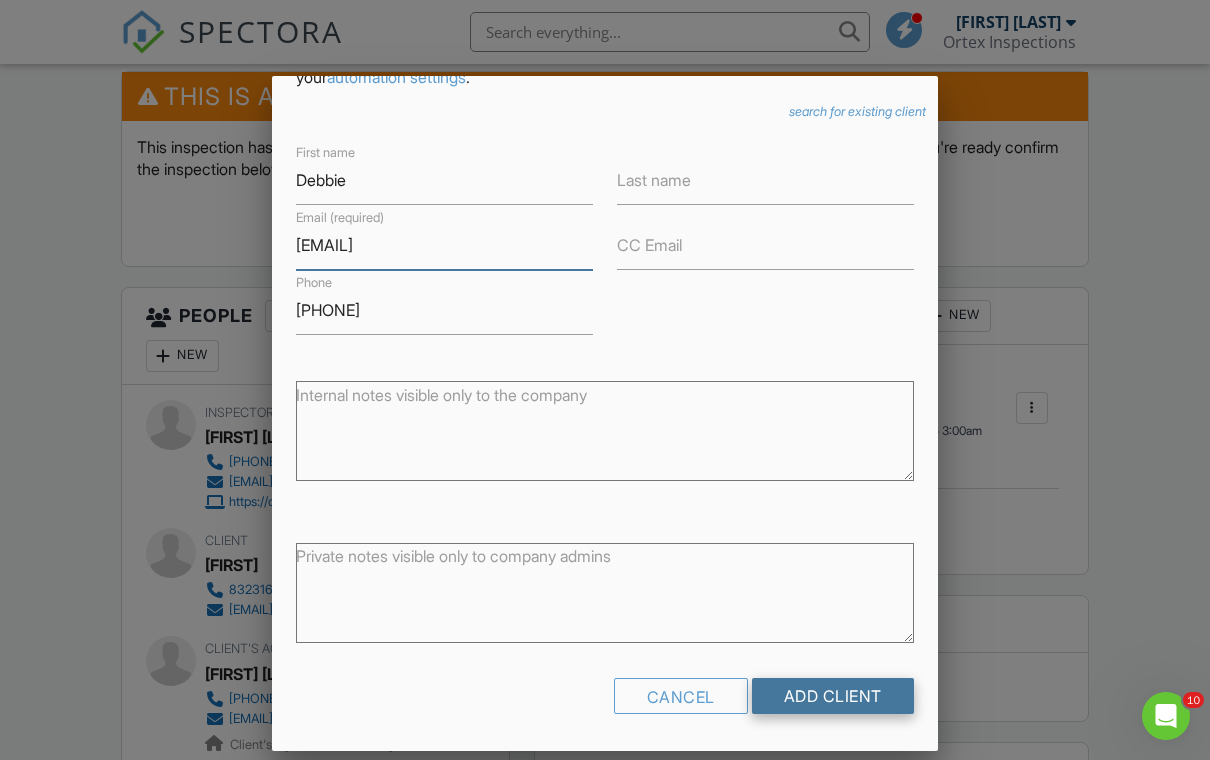type on "needit@gmail.comm" 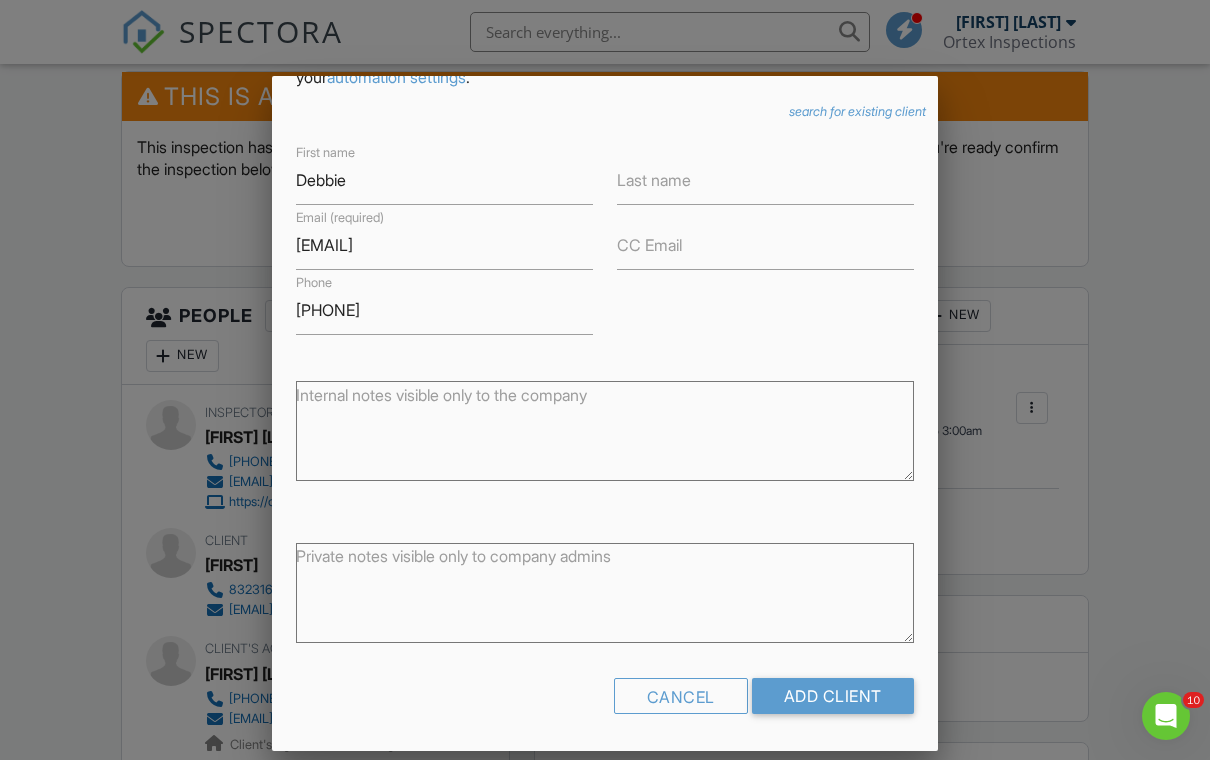 click on "Add Client" at bounding box center (833, 696) 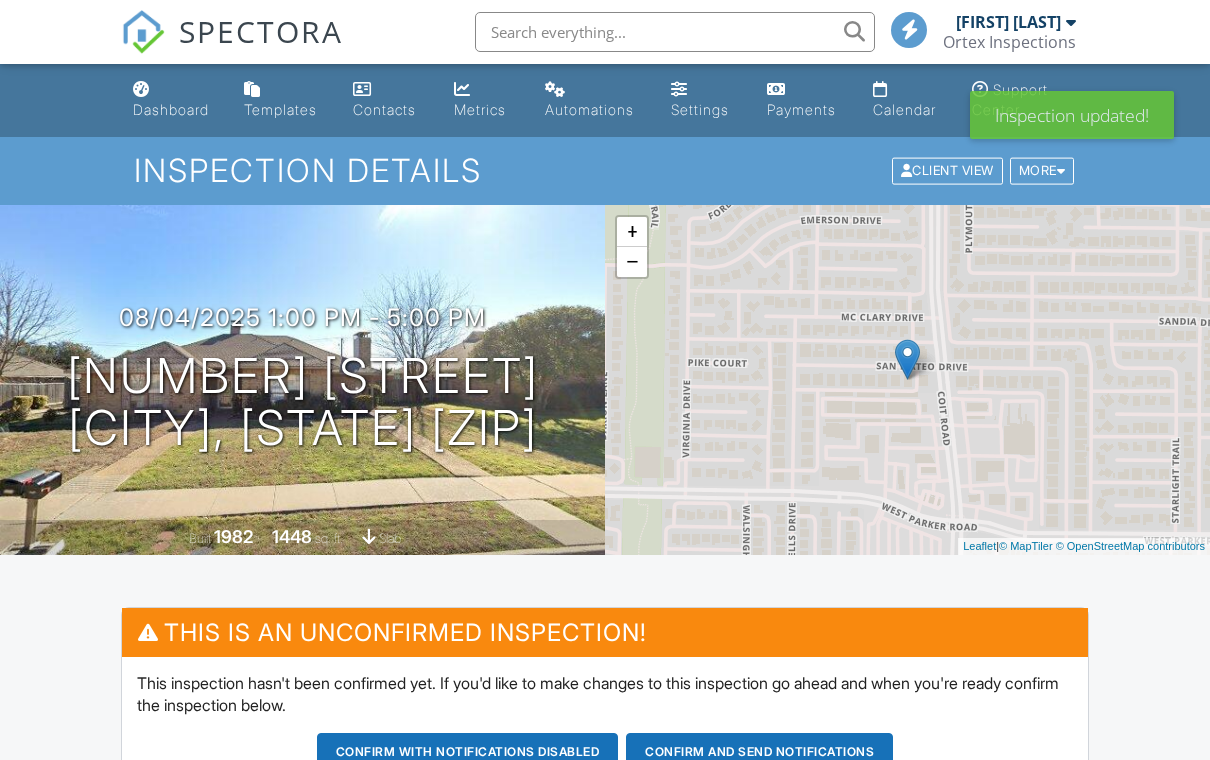scroll, scrollTop: 553, scrollLeft: 0, axis: vertical 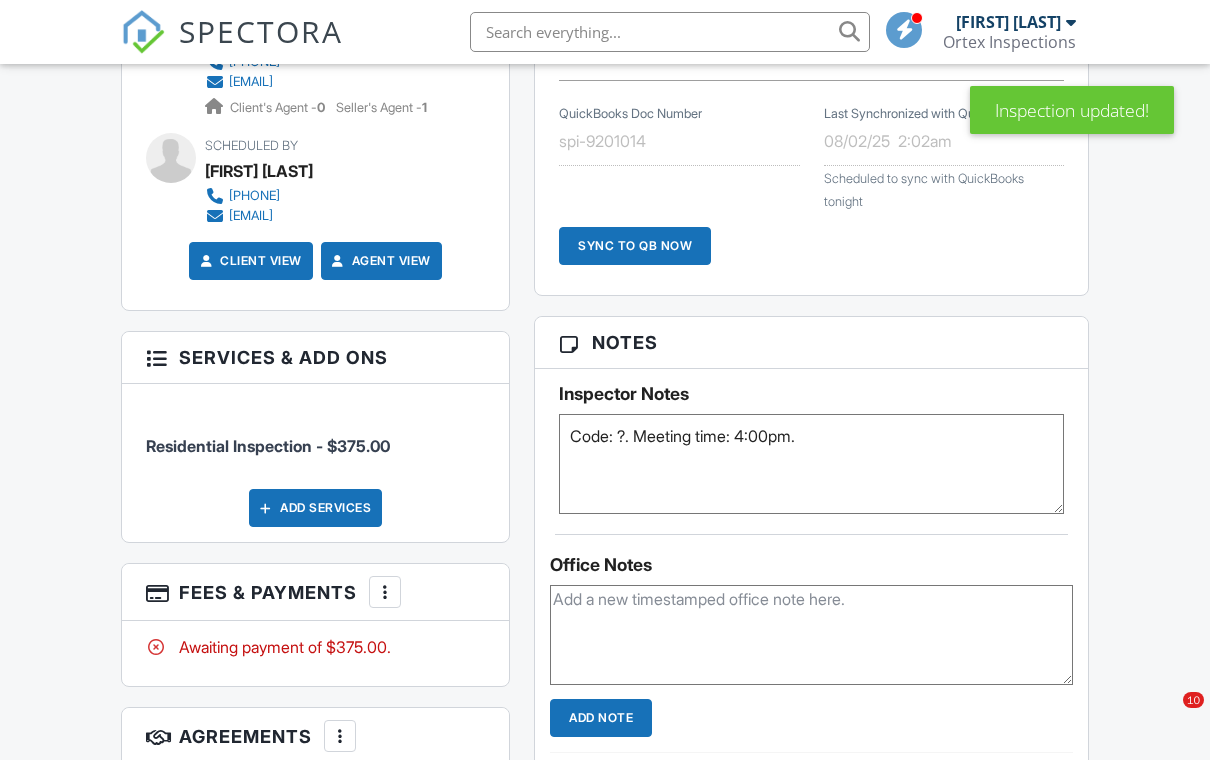 click at bounding box center (811, 635) 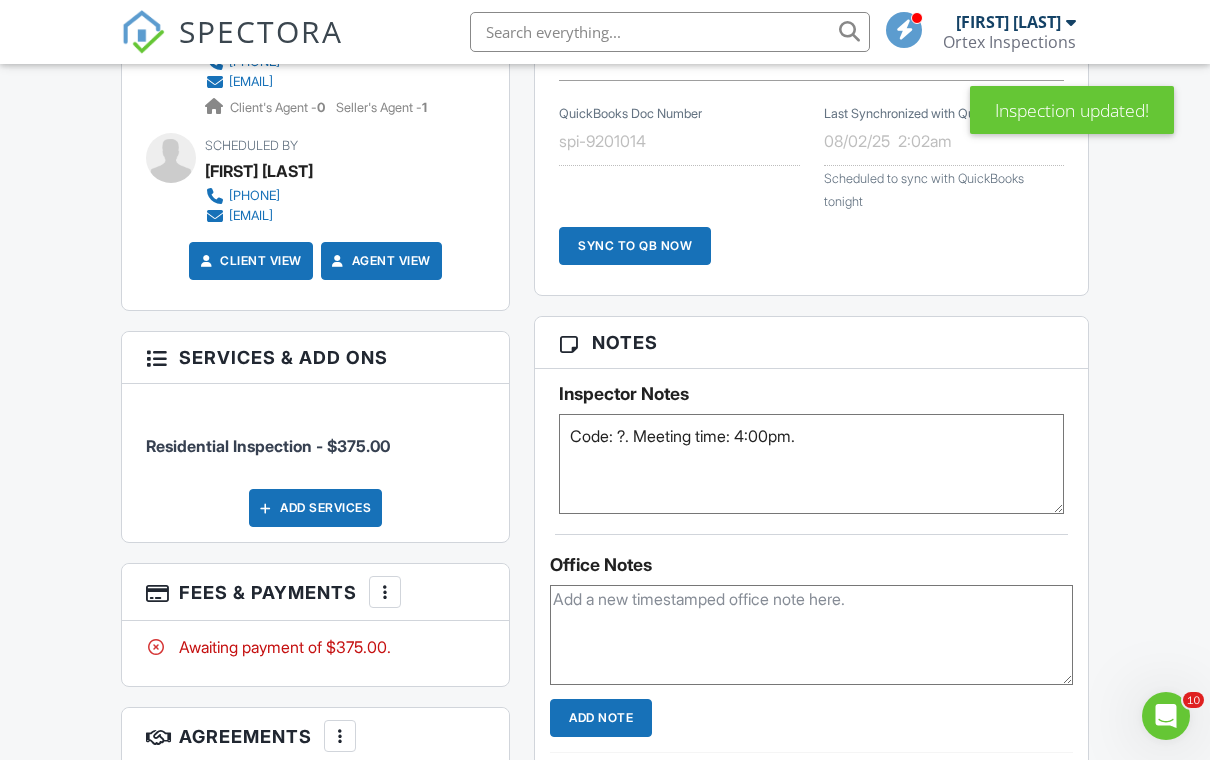 scroll, scrollTop: 0, scrollLeft: 0, axis: both 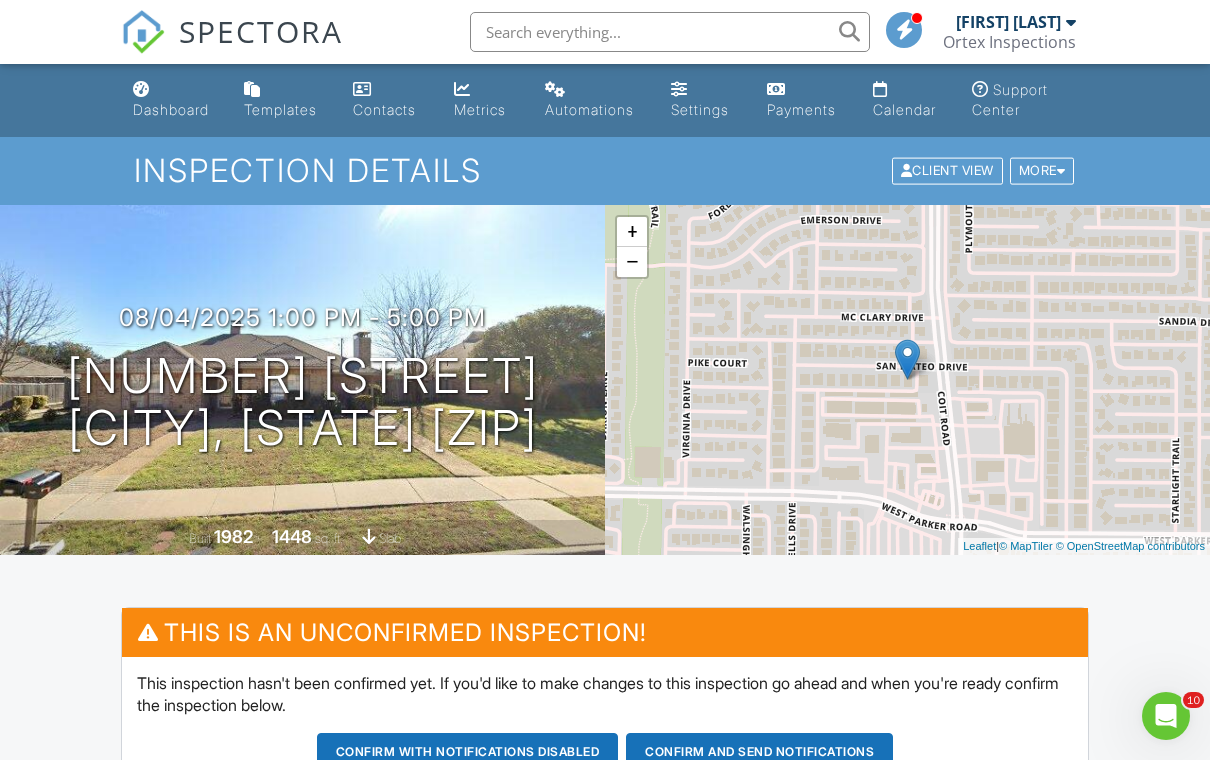click on "Dashboard" at bounding box center [171, 109] 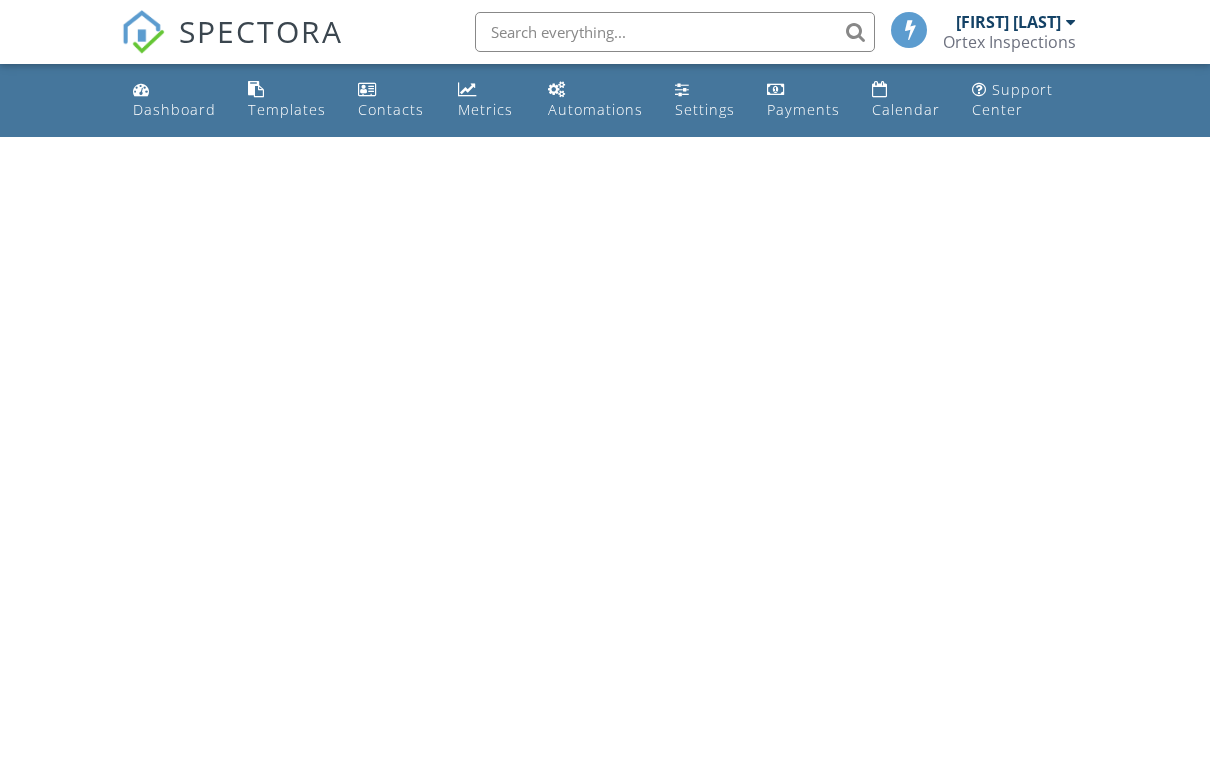 scroll, scrollTop: 0, scrollLeft: 0, axis: both 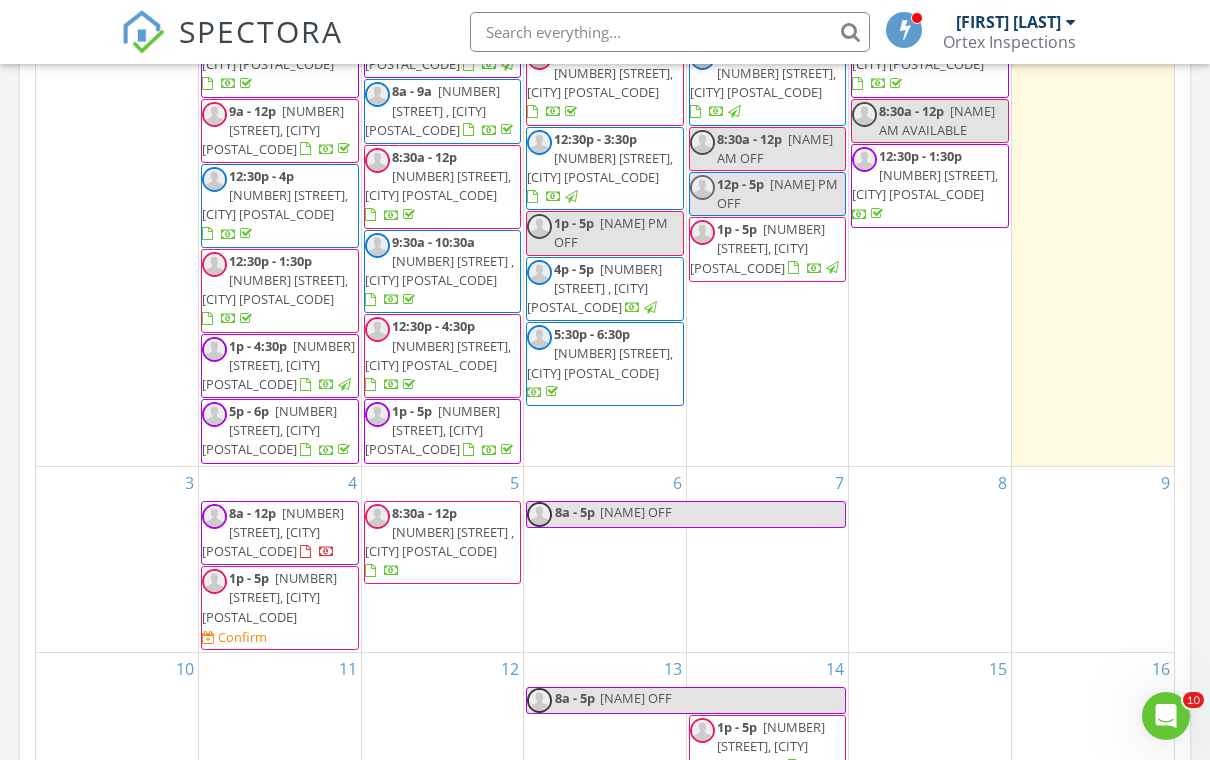 click on "4
8a - 12p
7739 Ellington Dr, Dallas 75241
1p - 5p
4006 San Mateo Dr, Plano 75093
Confirm" at bounding box center [280, 559] 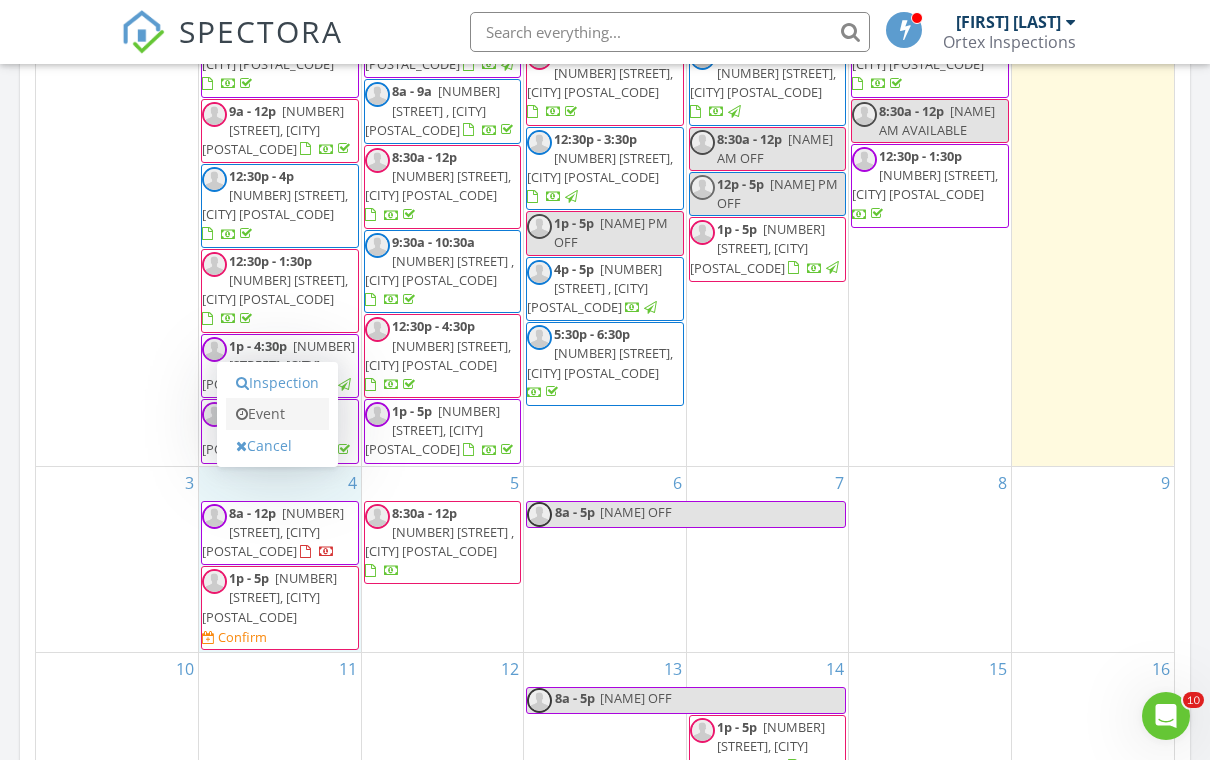 click on "Event" at bounding box center (277, 414) 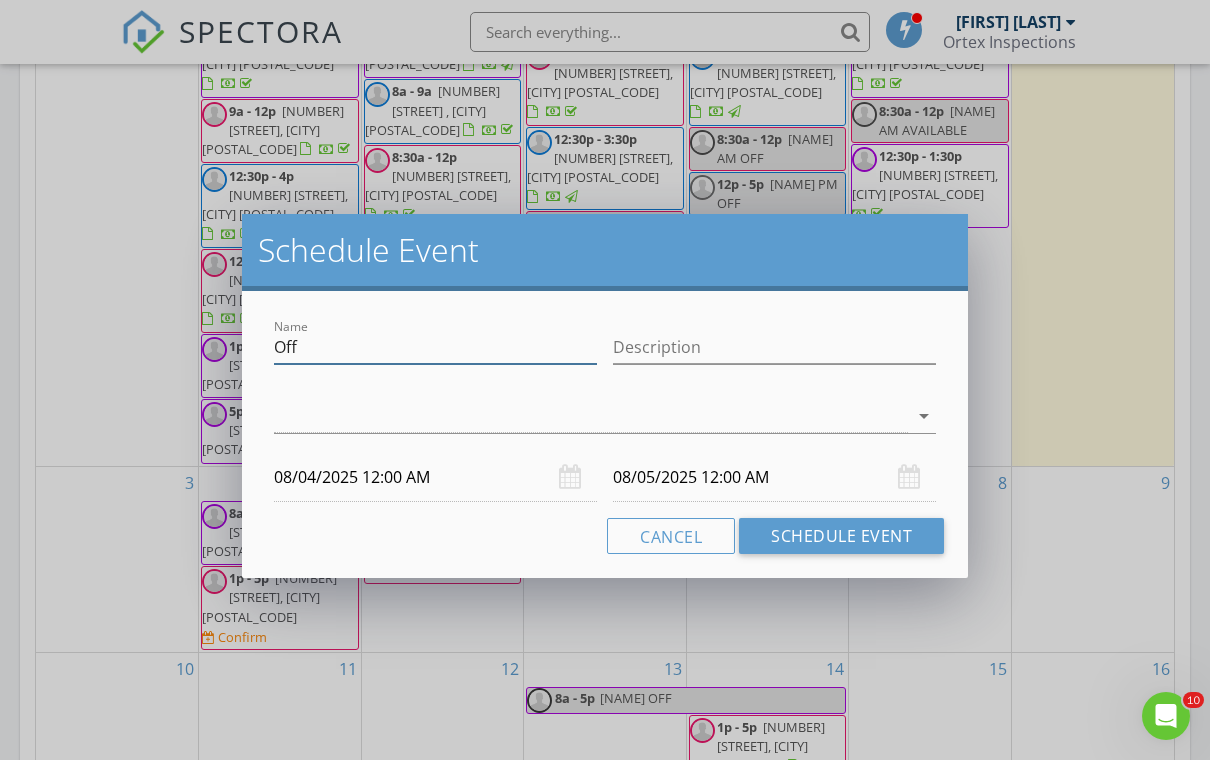 click on "Off" at bounding box center (435, 347) 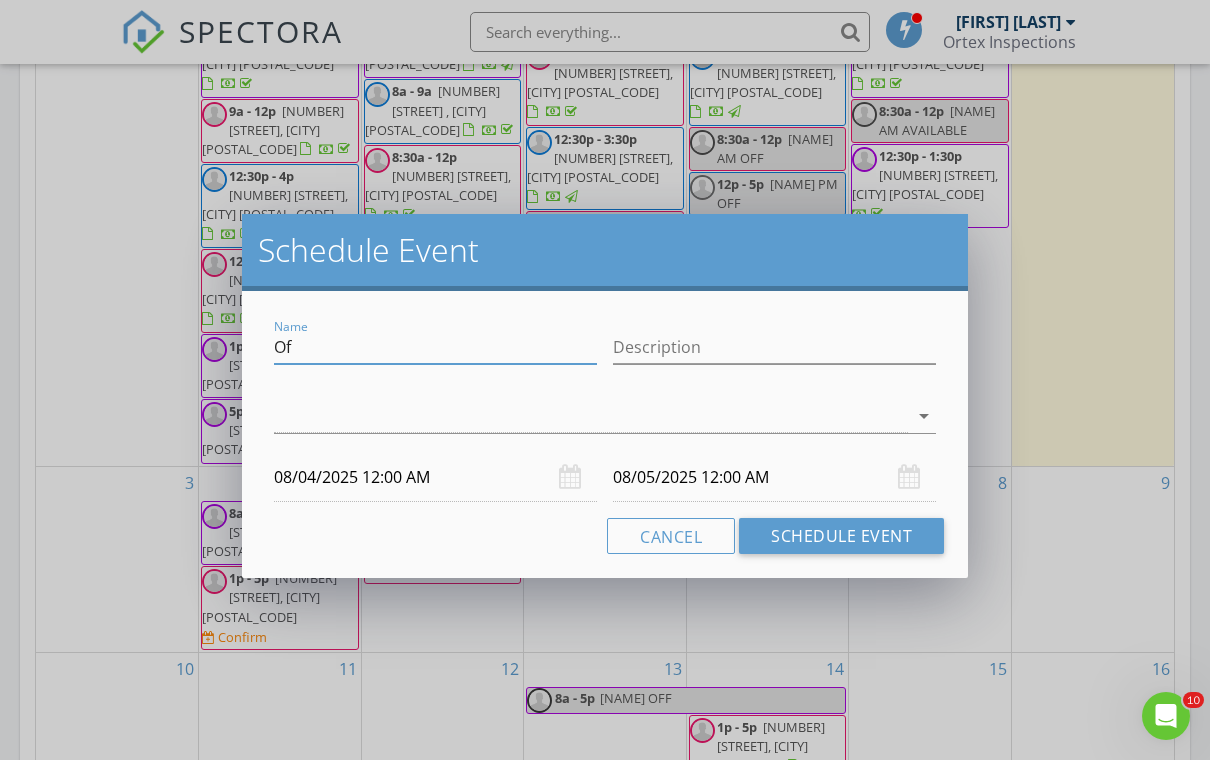 type on "O" 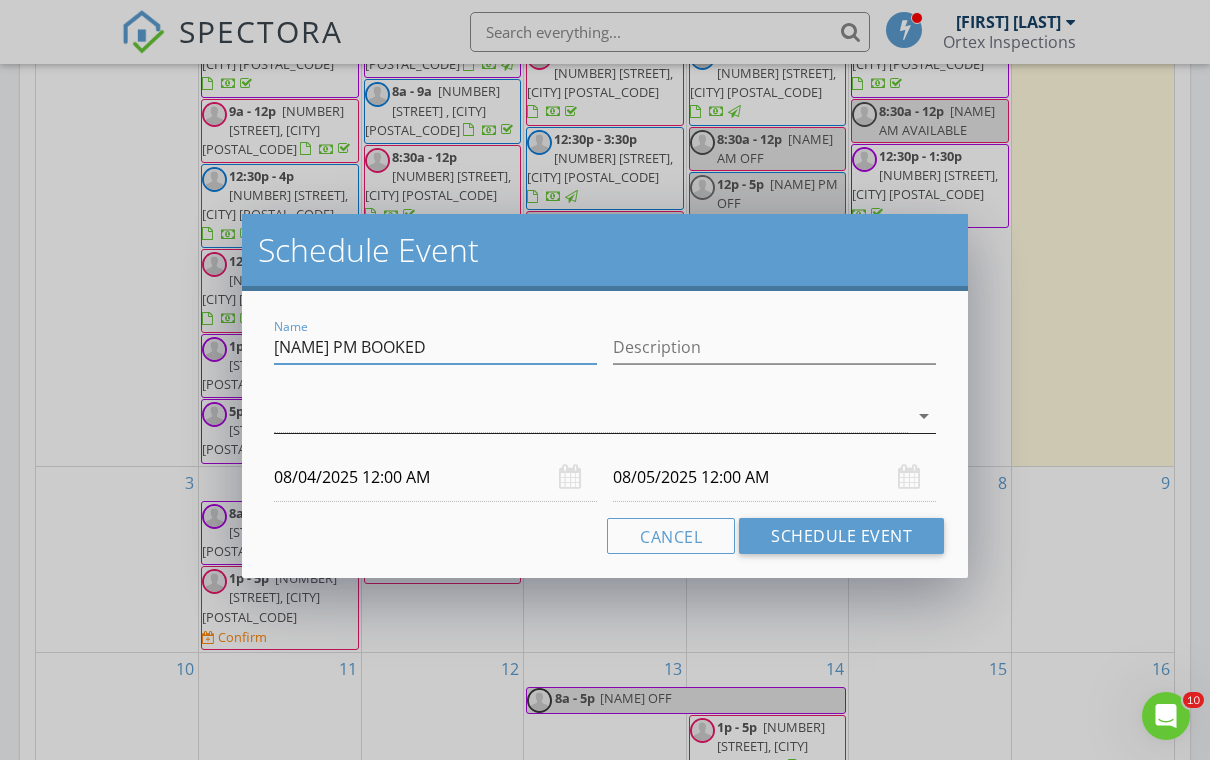 type on "[NAME] PM BOOKED" 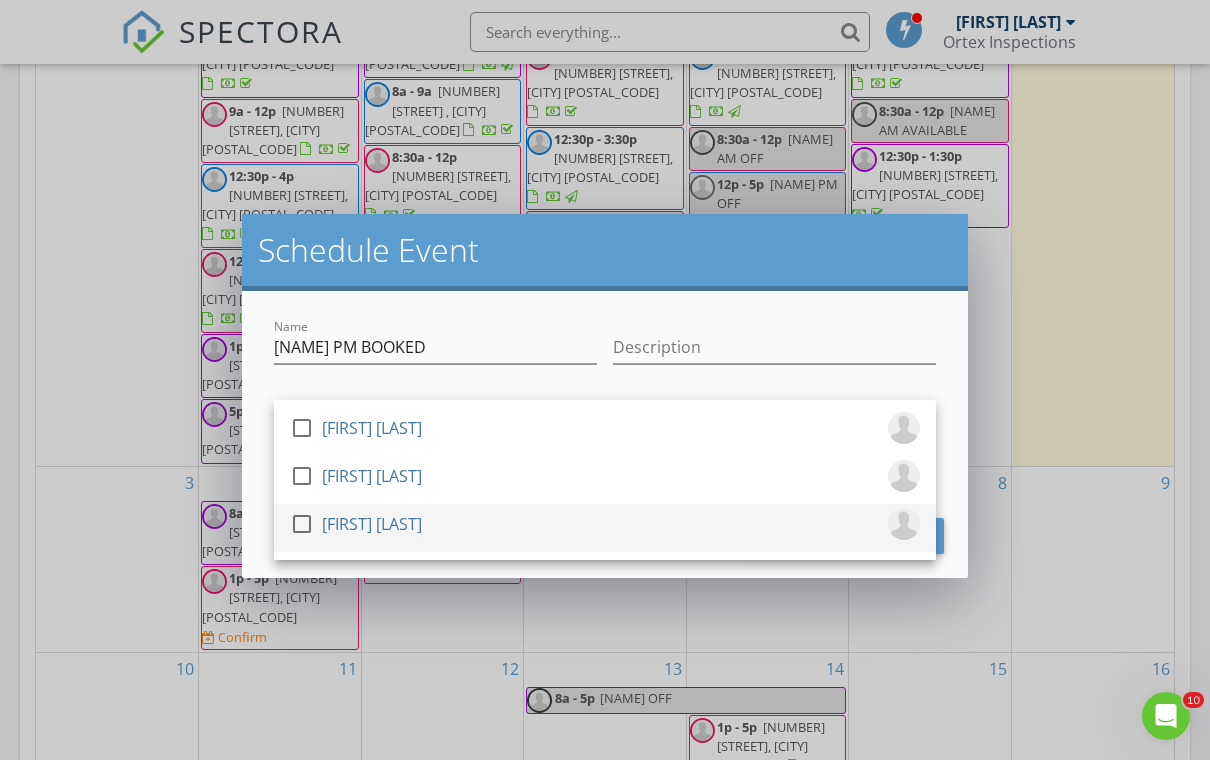 click on "[FIRST] [LAST]" at bounding box center [372, 524] 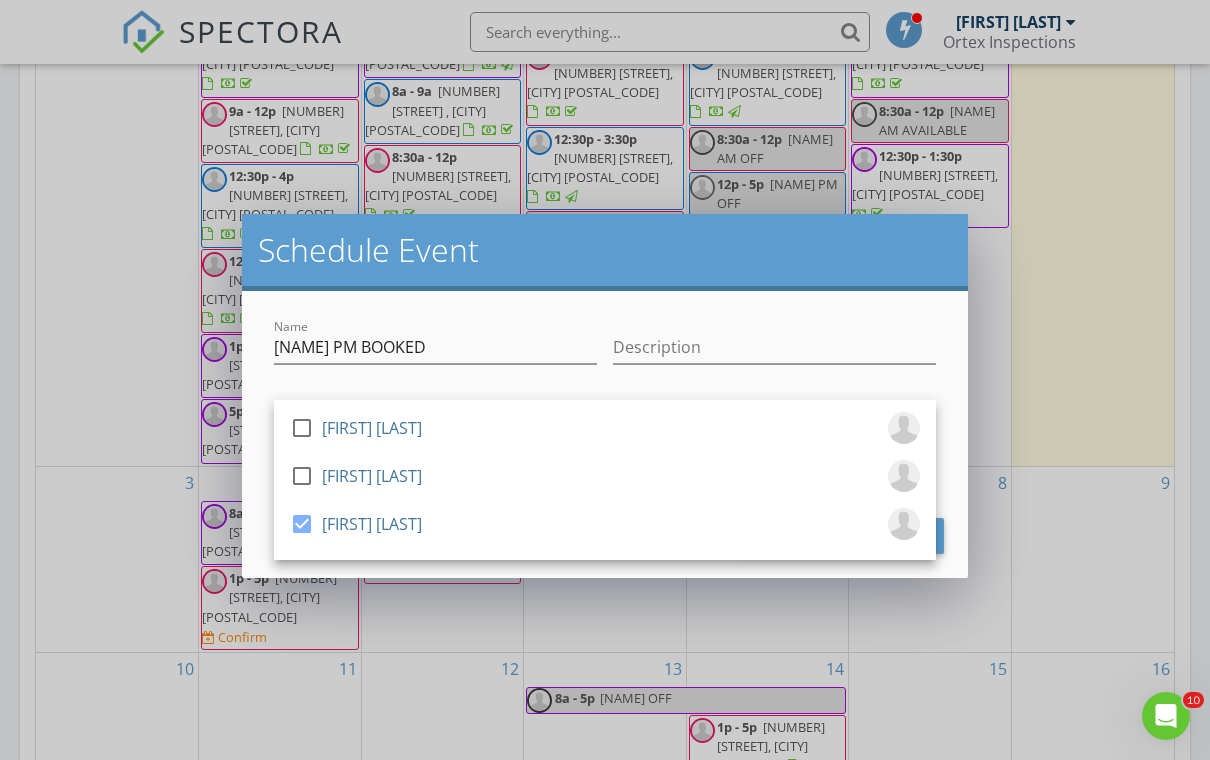 click on "Name ISRAEL PM BOOKED" at bounding box center (435, 351) 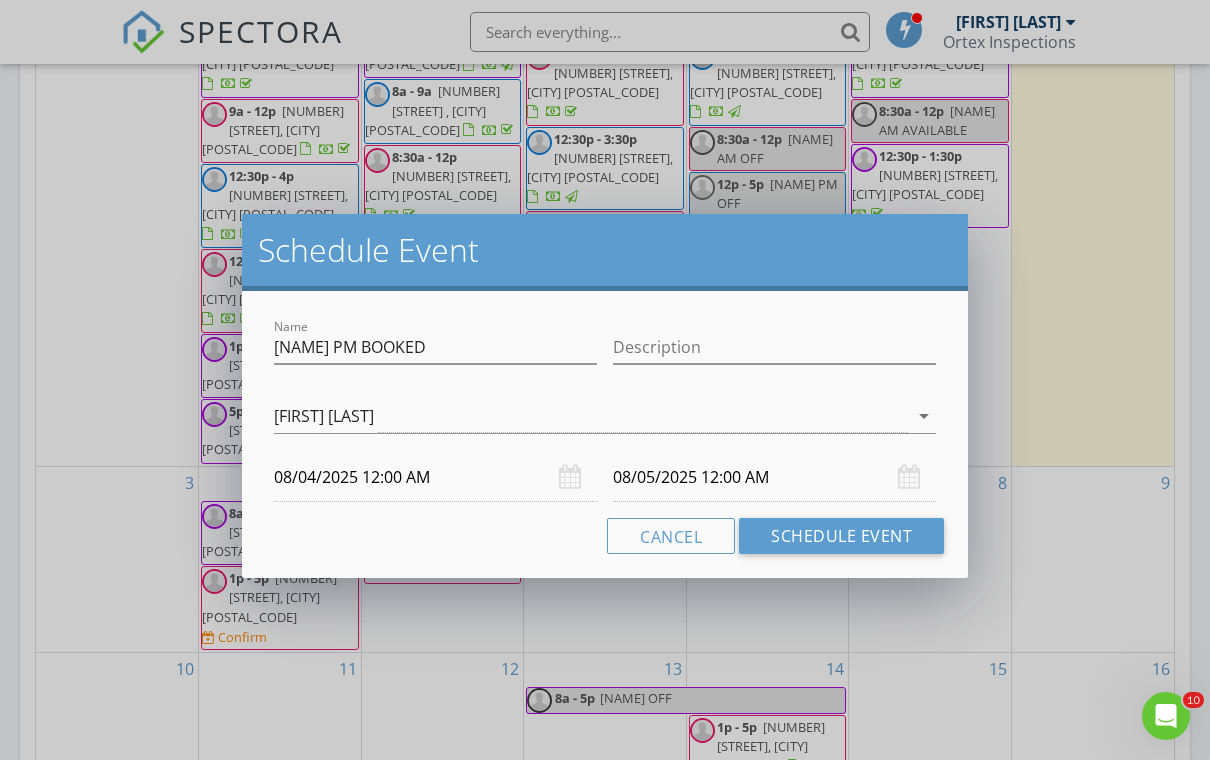 click on "08/04/2025 12:00 AM" at bounding box center (435, 477) 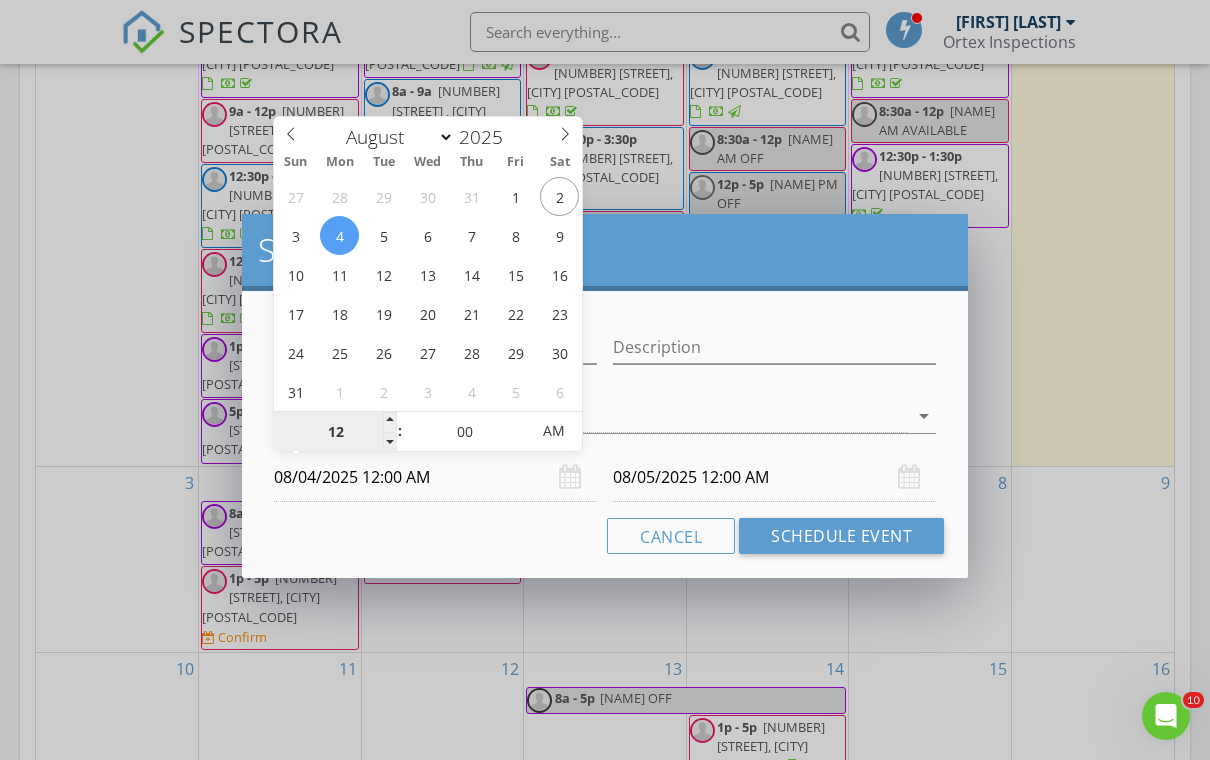 click on "12" at bounding box center [335, 432] 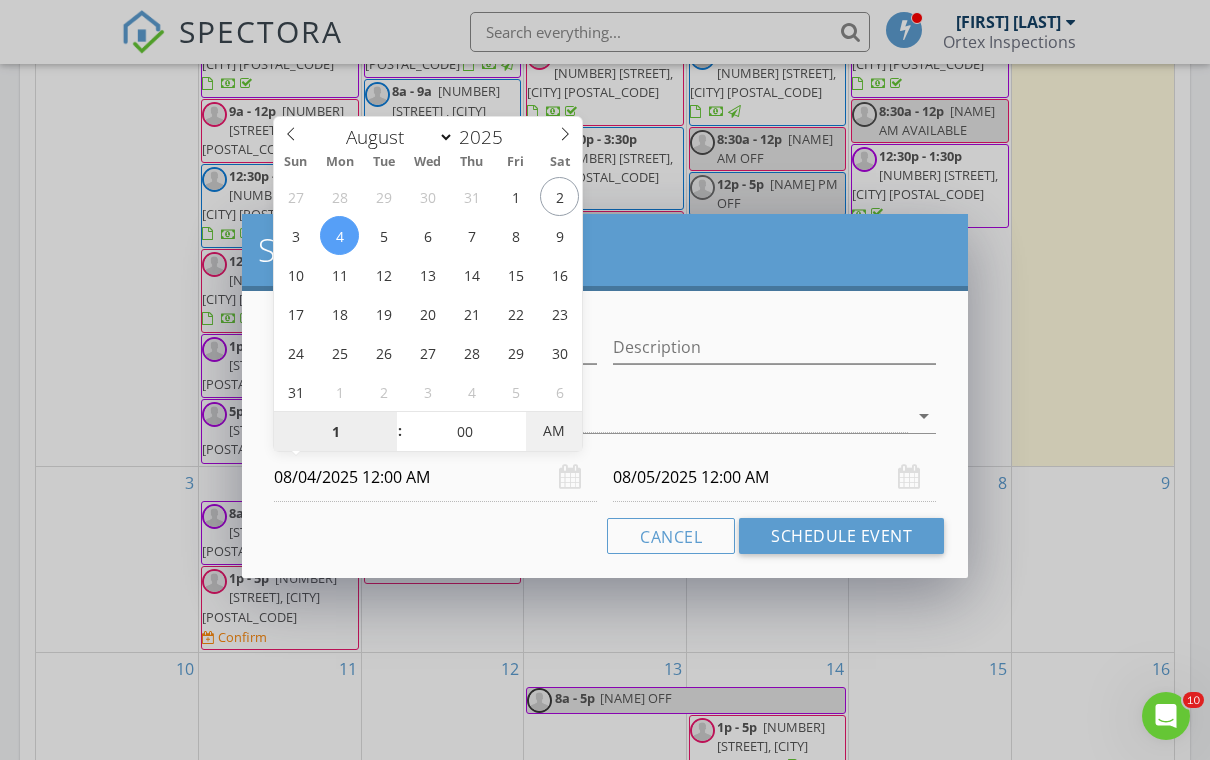 type on "01" 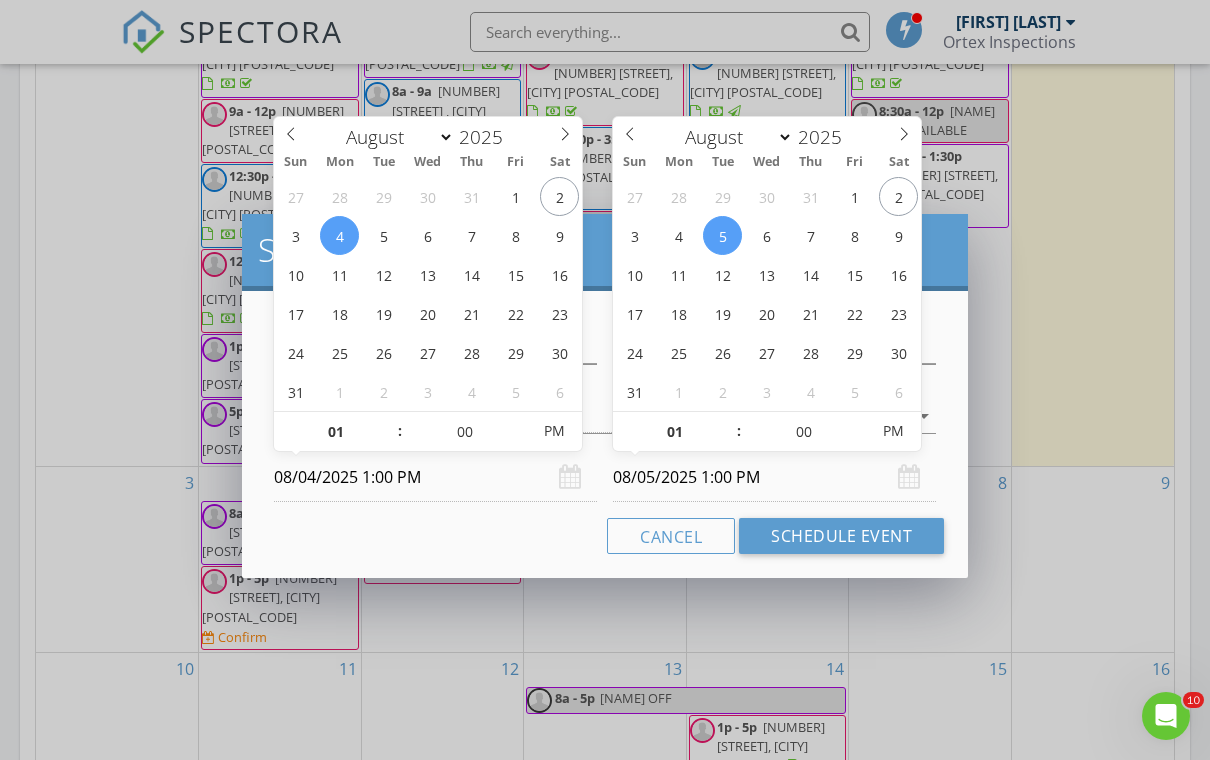 click on "08/05/2025 1:00 PM" at bounding box center [774, 477] 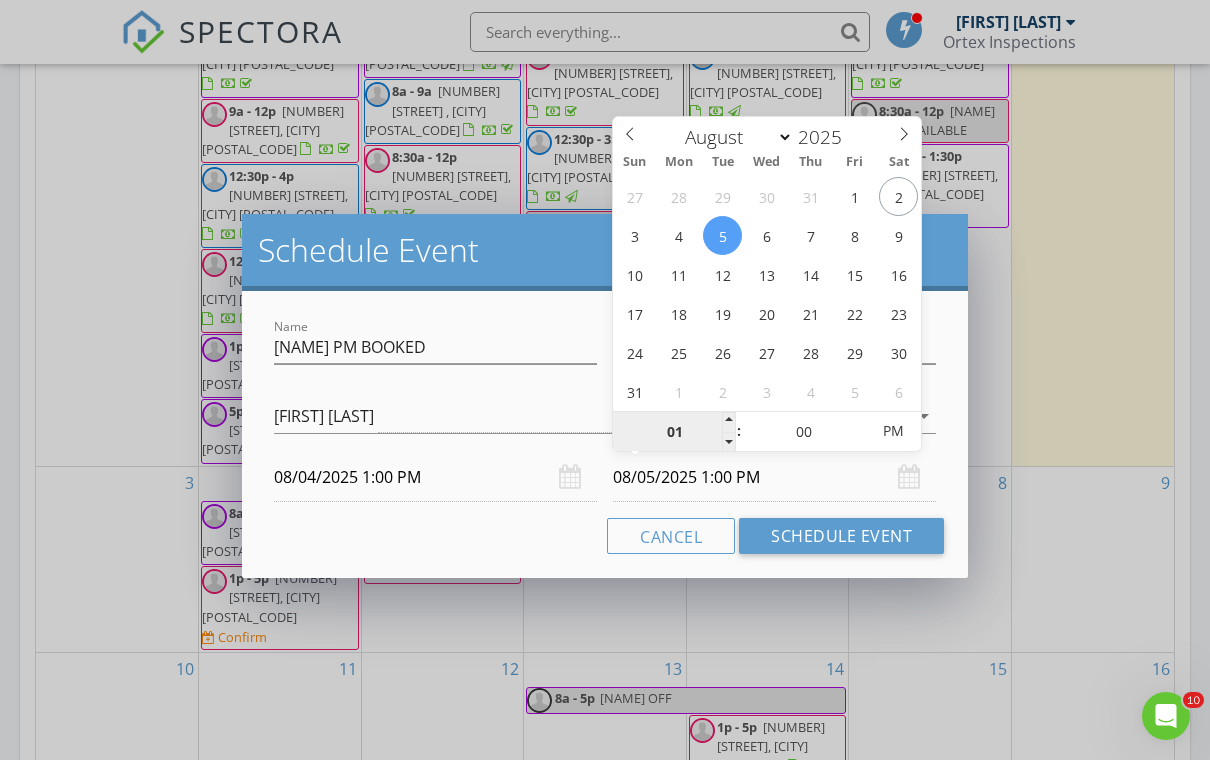 click on "01" at bounding box center [674, 432] 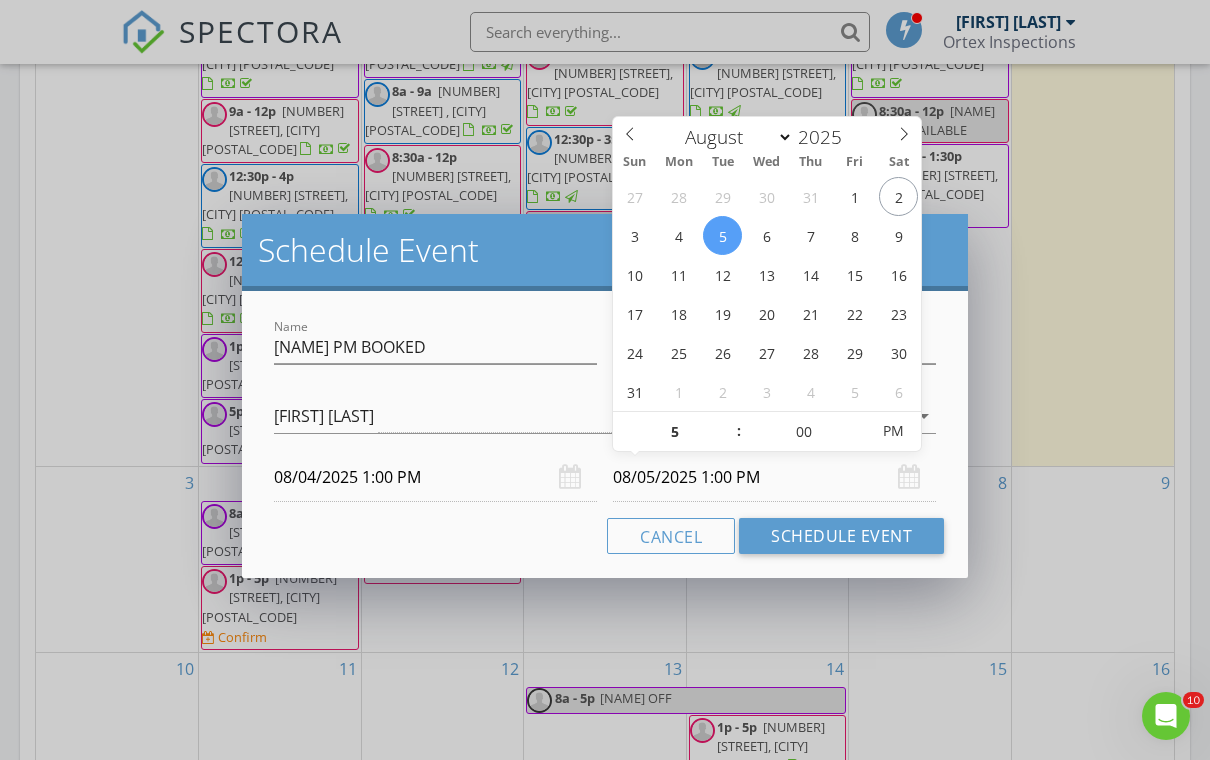 type on "05" 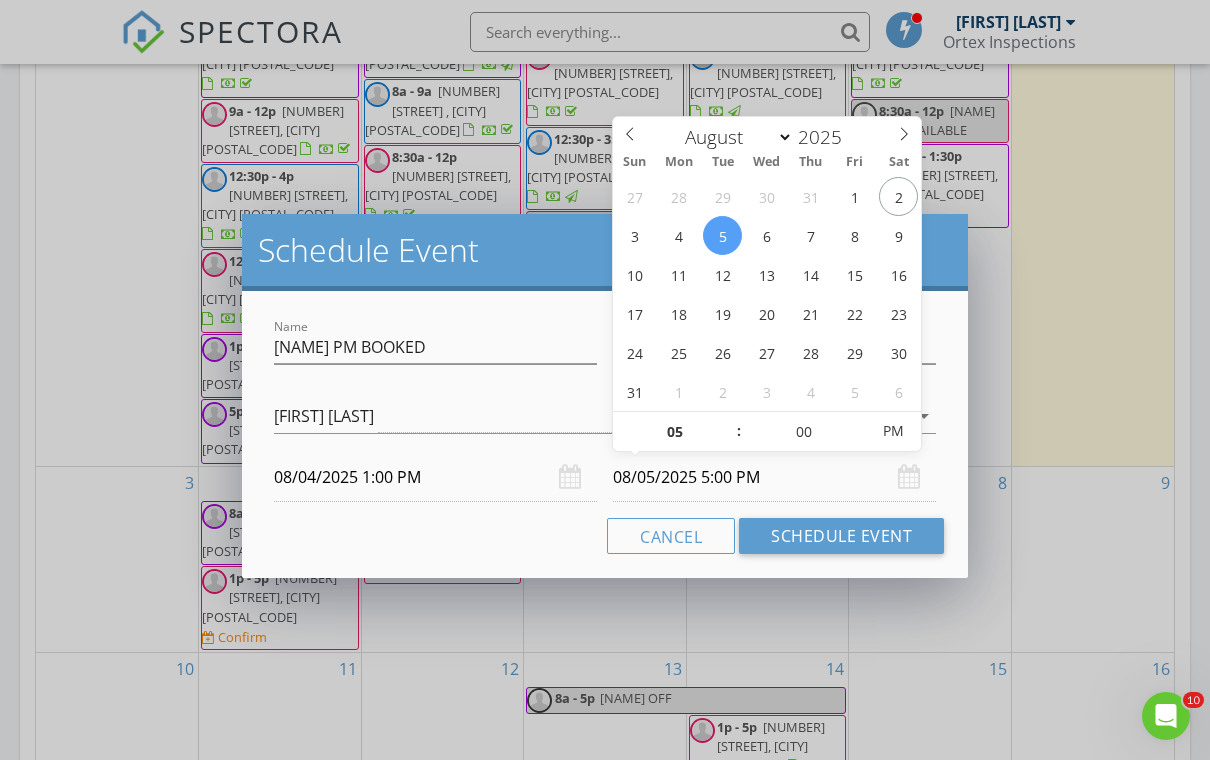 click on "Cancel   Schedule Event" at bounding box center [605, 536] 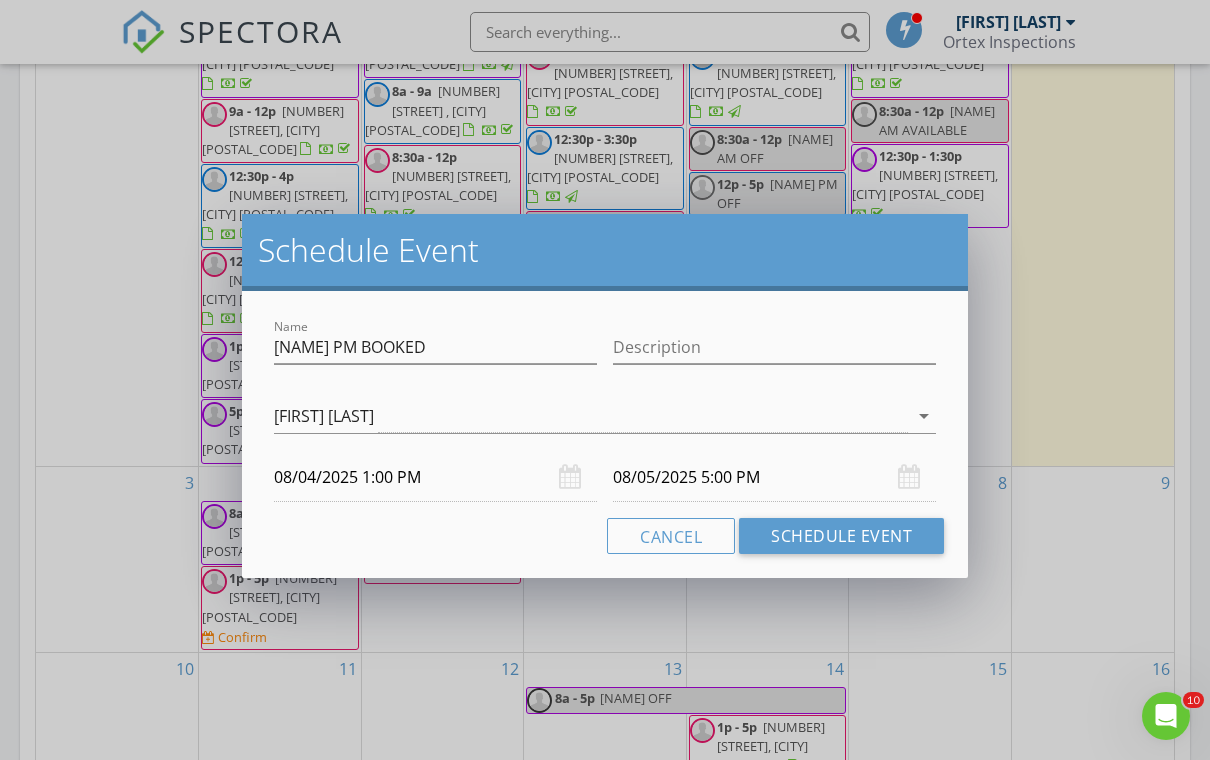 click on "08/05/2025 5:00 PM" at bounding box center (774, 477) 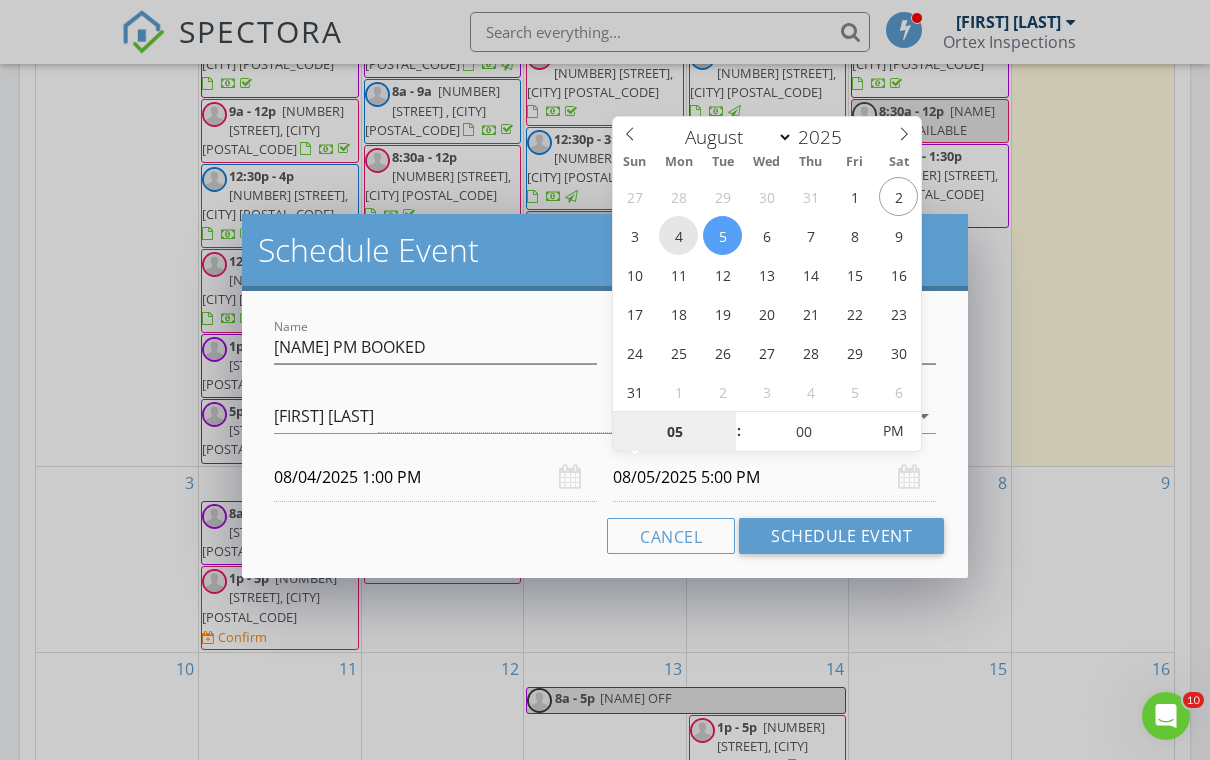 type on "08/04/2025 5:00 PM" 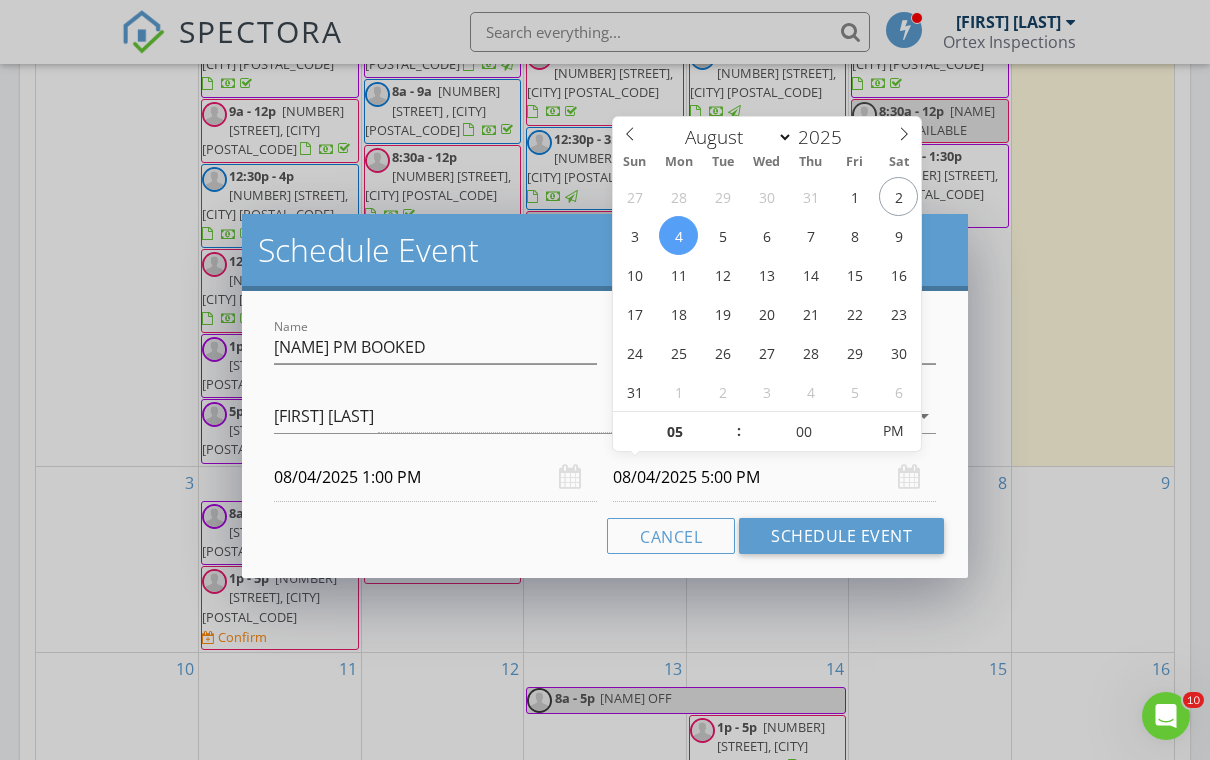 click on "Cancel   Schedule Event" at bounding box center [605, 536] 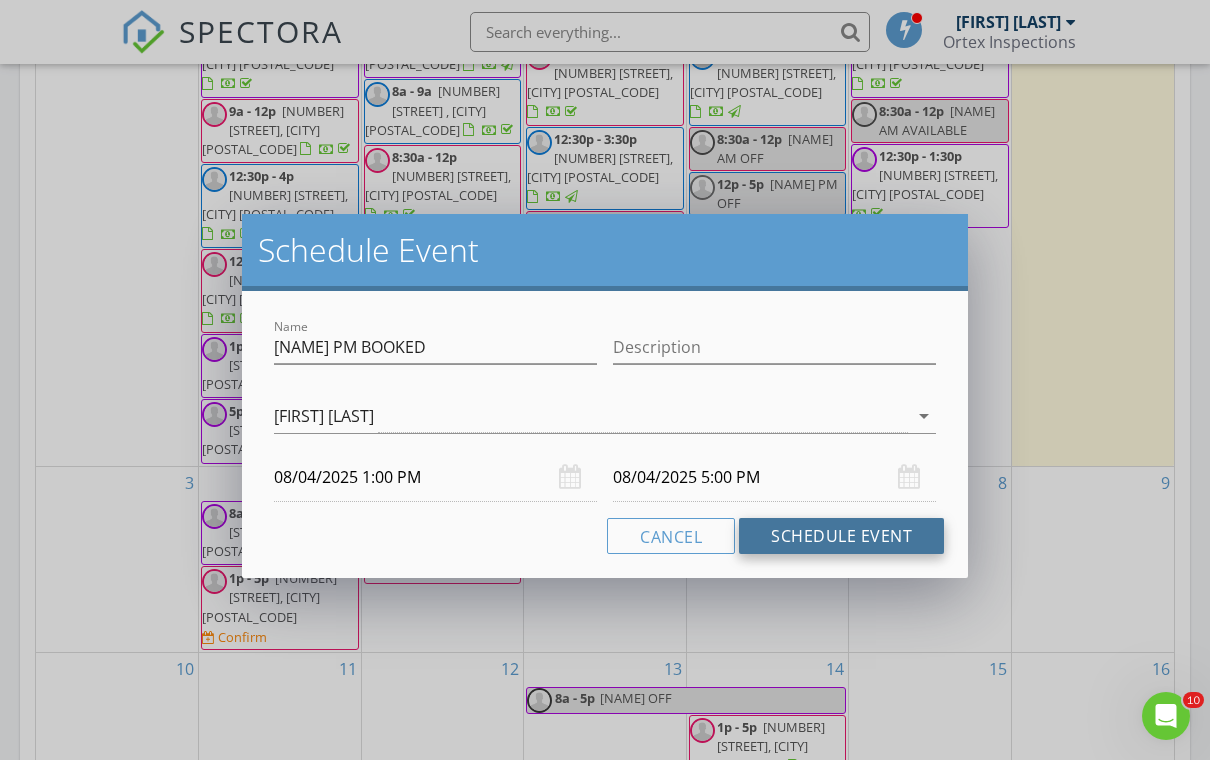 click on "Schedule Event" at bounding box center [841, 536] 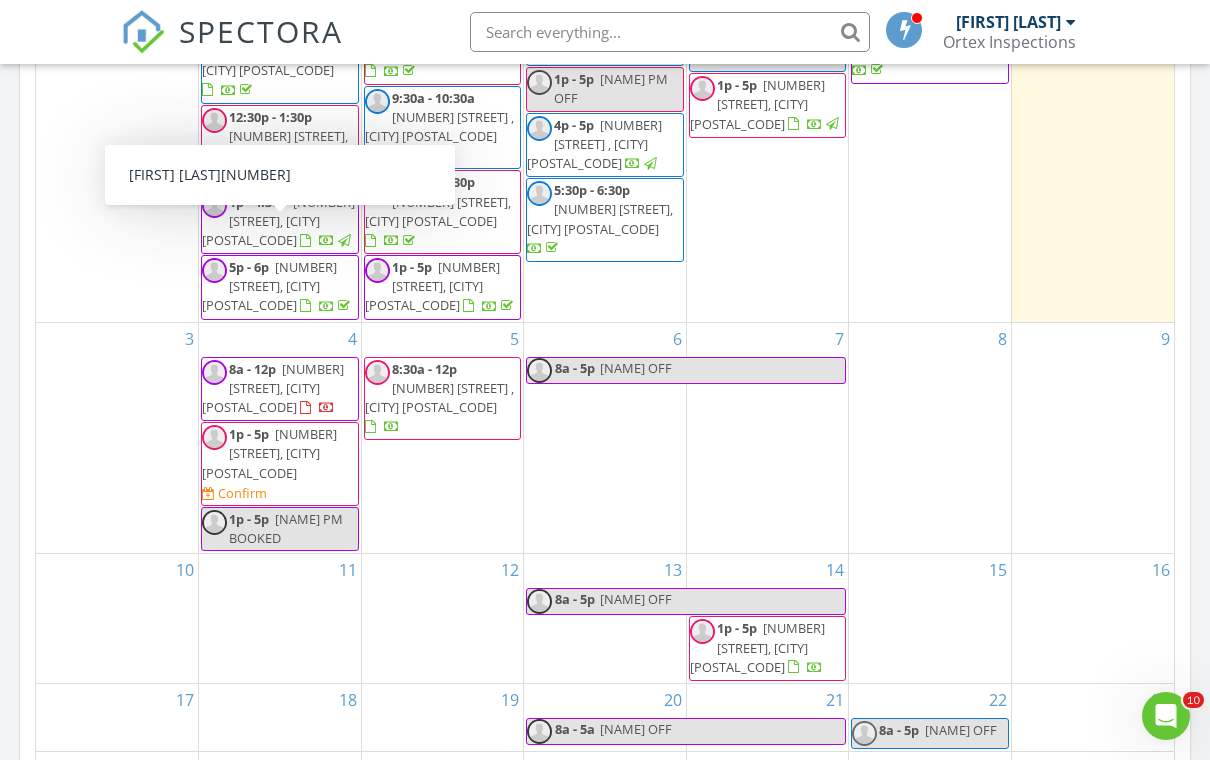 scroll, scrollTop: 215, scrollLeft: 0, axis: vertical 